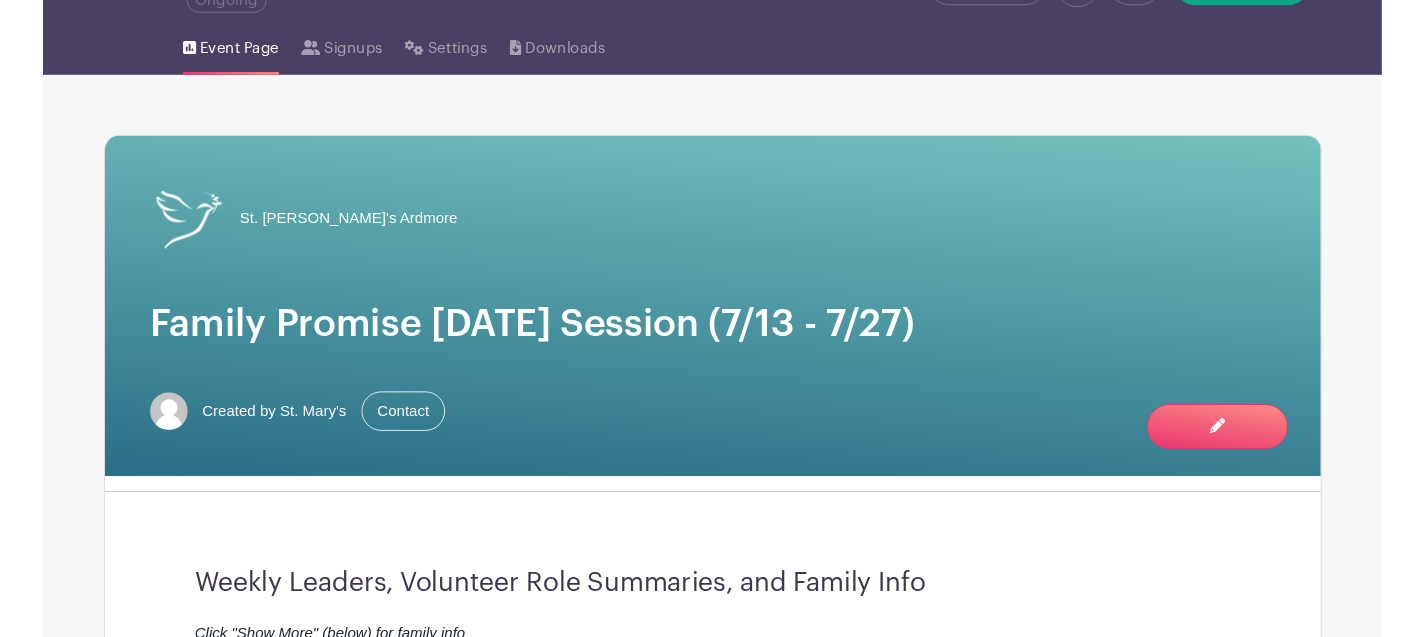 scroll, scrollTop: 0, scrollLeft: 0, axis: both 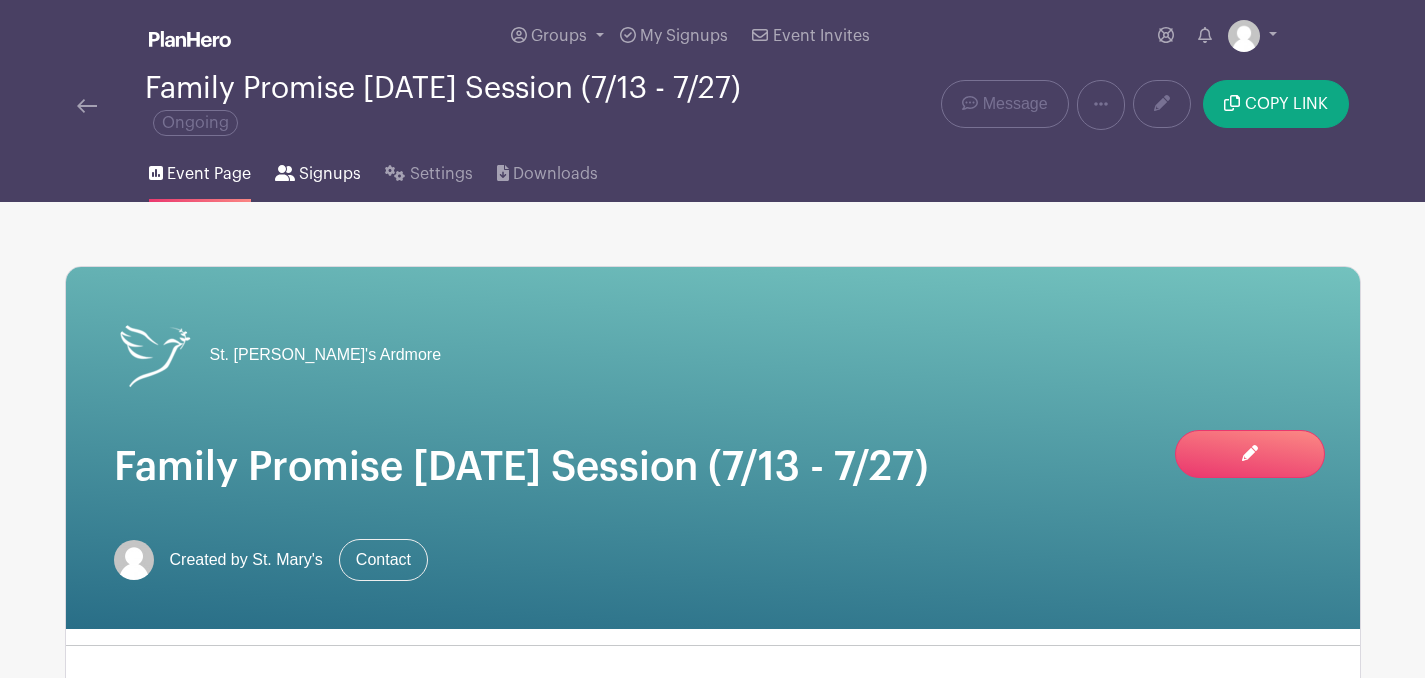 click on "Signups" at bounding box center [330, 174] 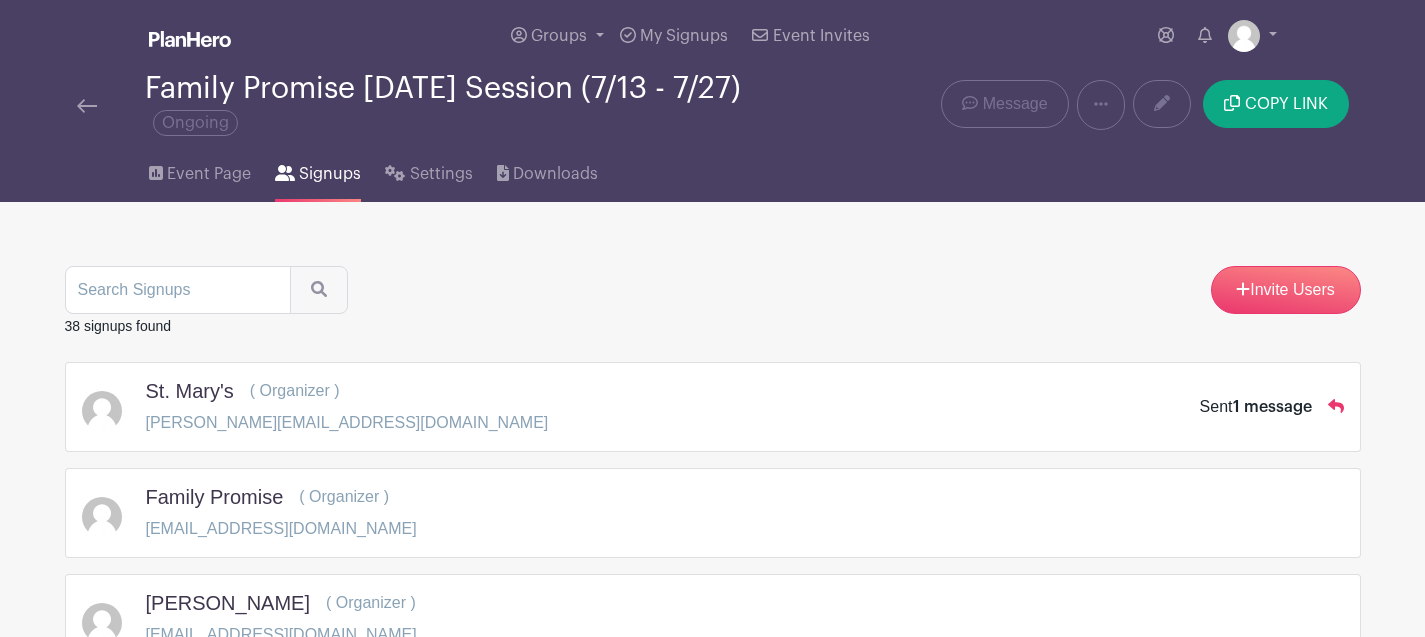 scroll, scrollTop: 2618, scrollLeft: 0, axis: vertical 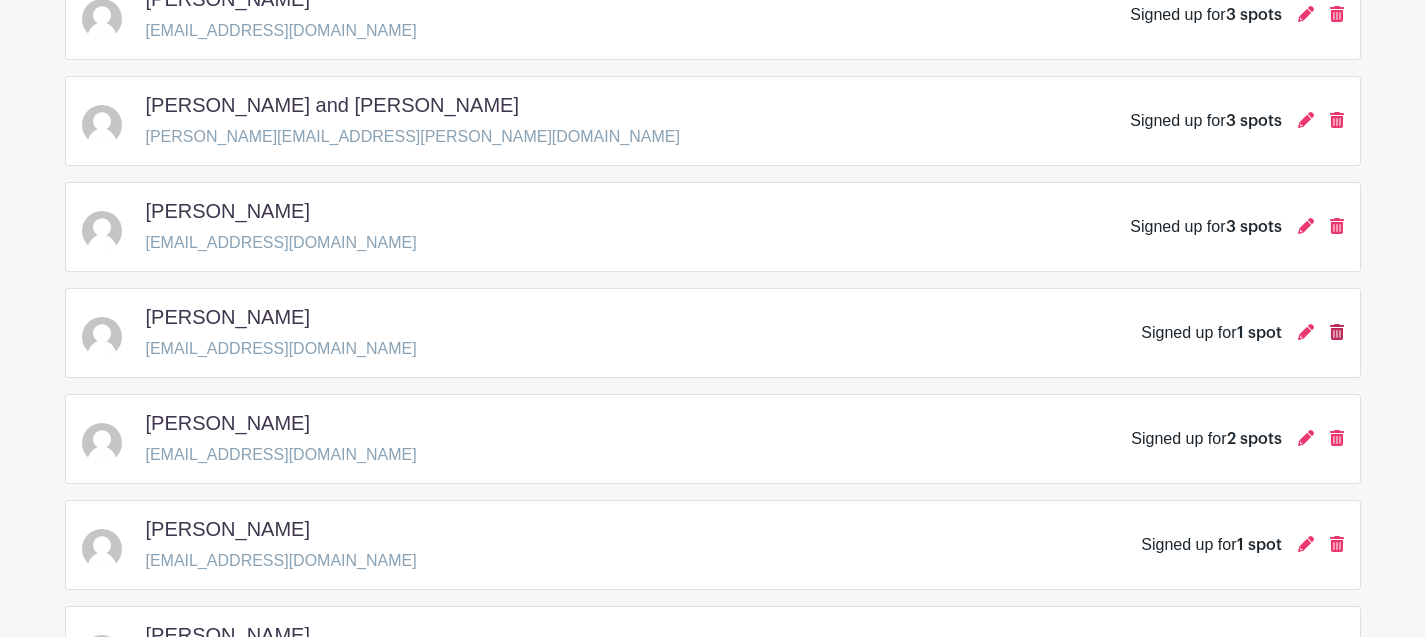 click 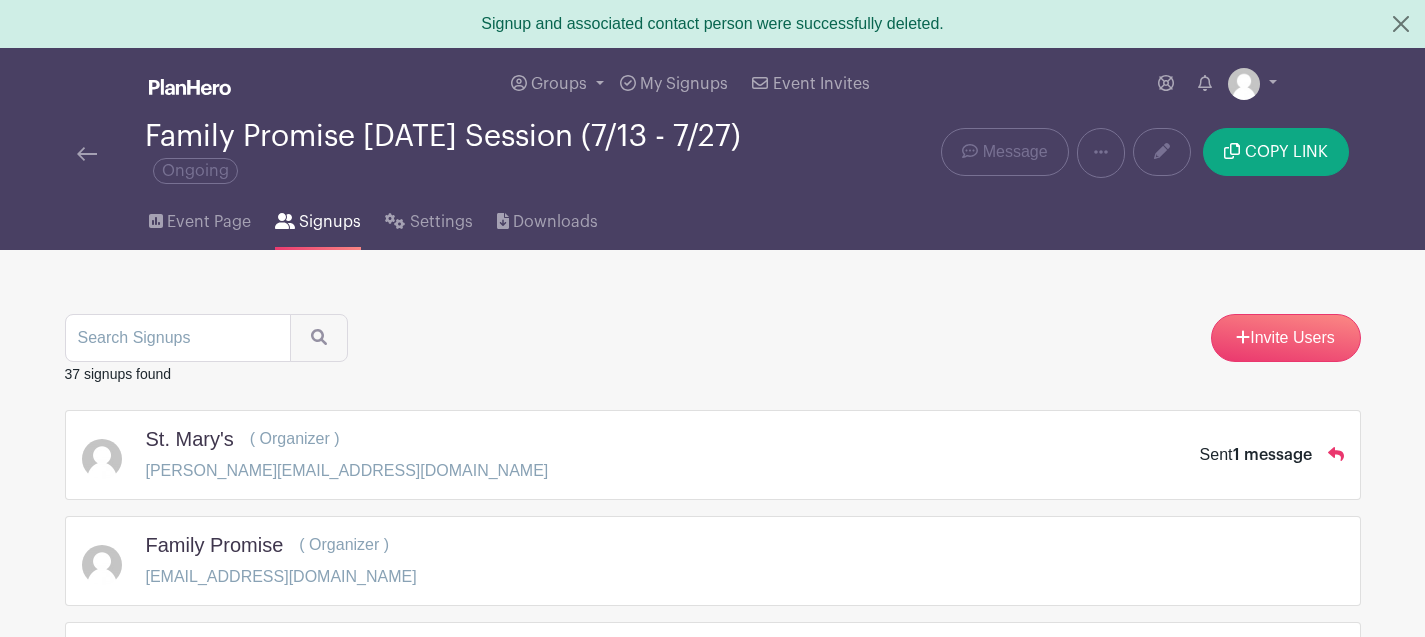 scroll, scrollTop: 0, scrollLeft: 0, axis: both 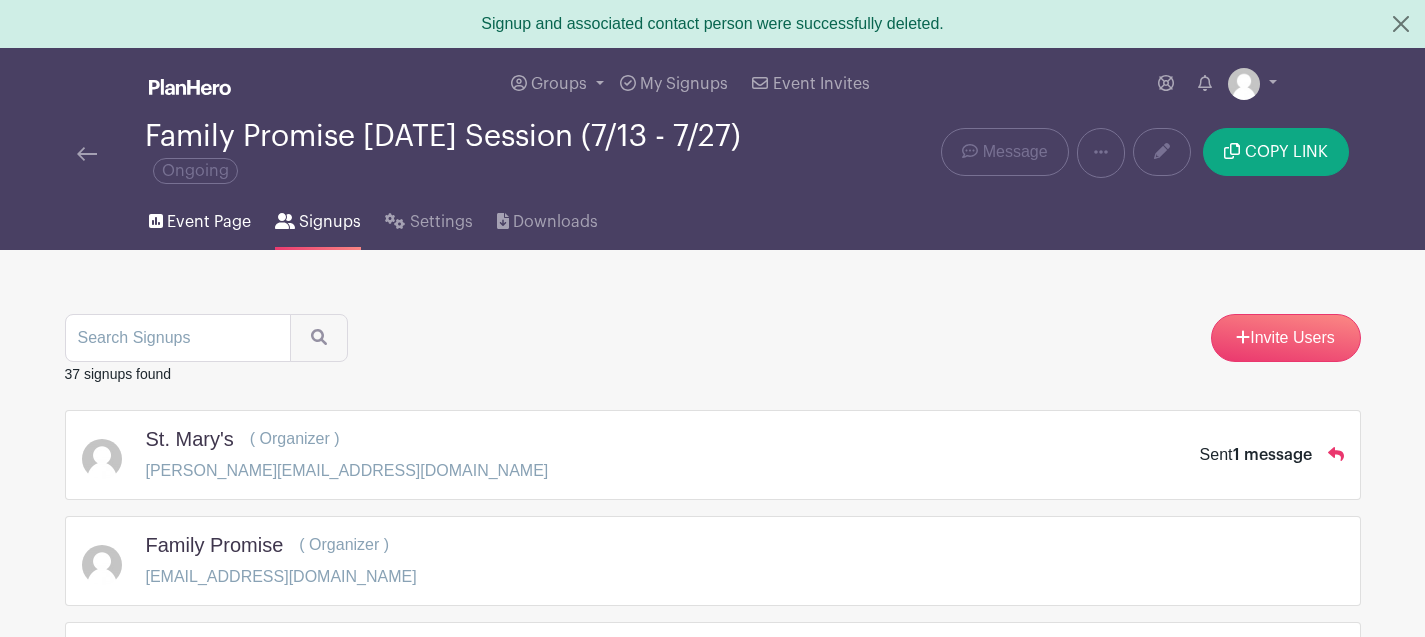 click on "Event Page" at bounding box center [209, 222] 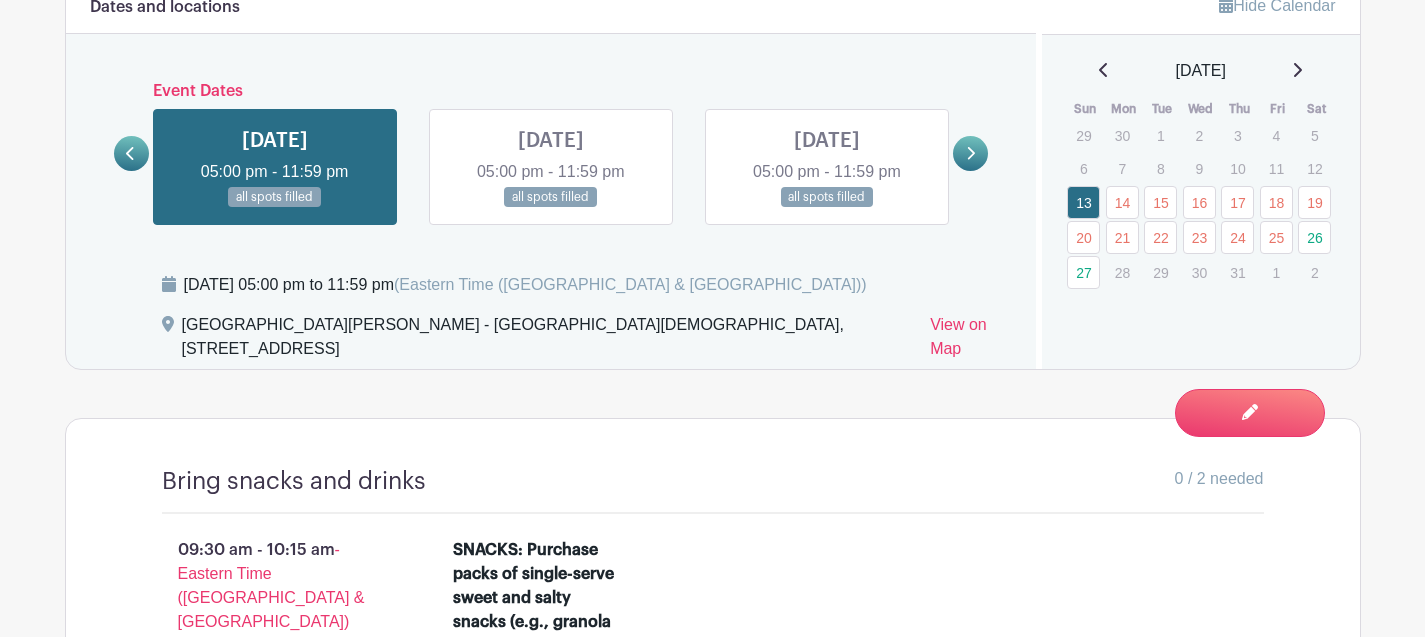 scroll, scrollTop: 1353, scrollLeft: 0, axis: vertical 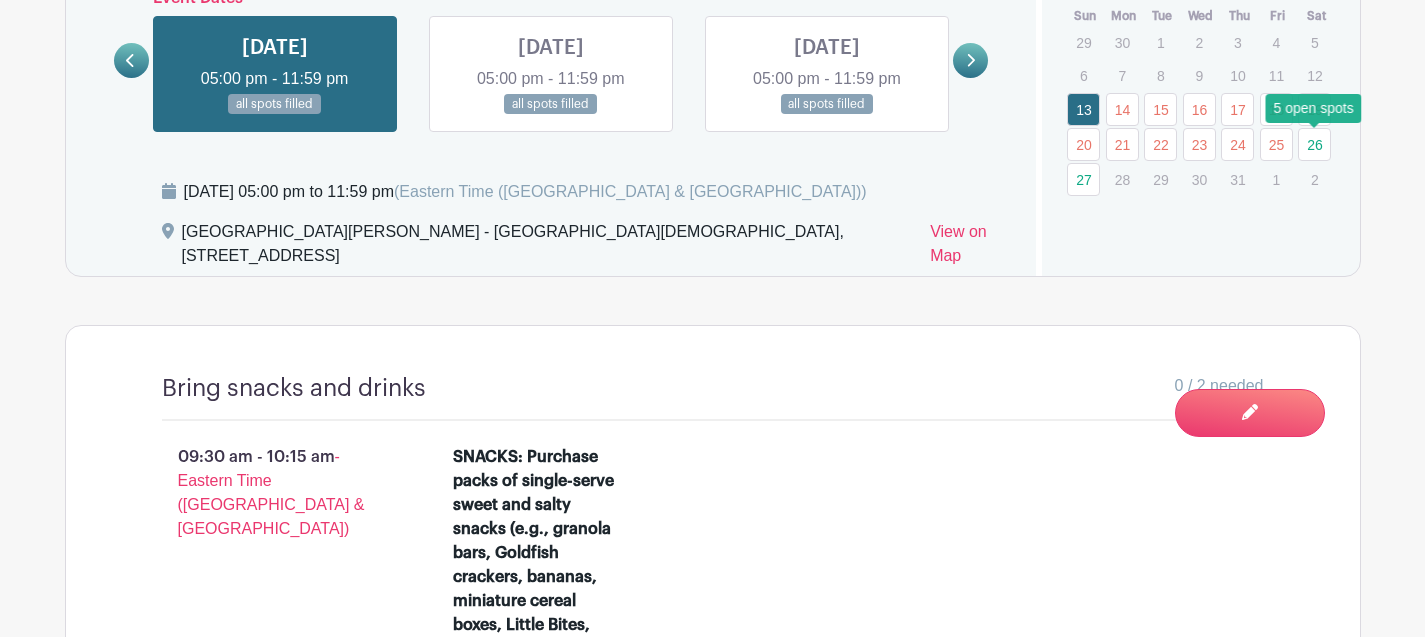 click on "26" at bounding box center (1314, 144) 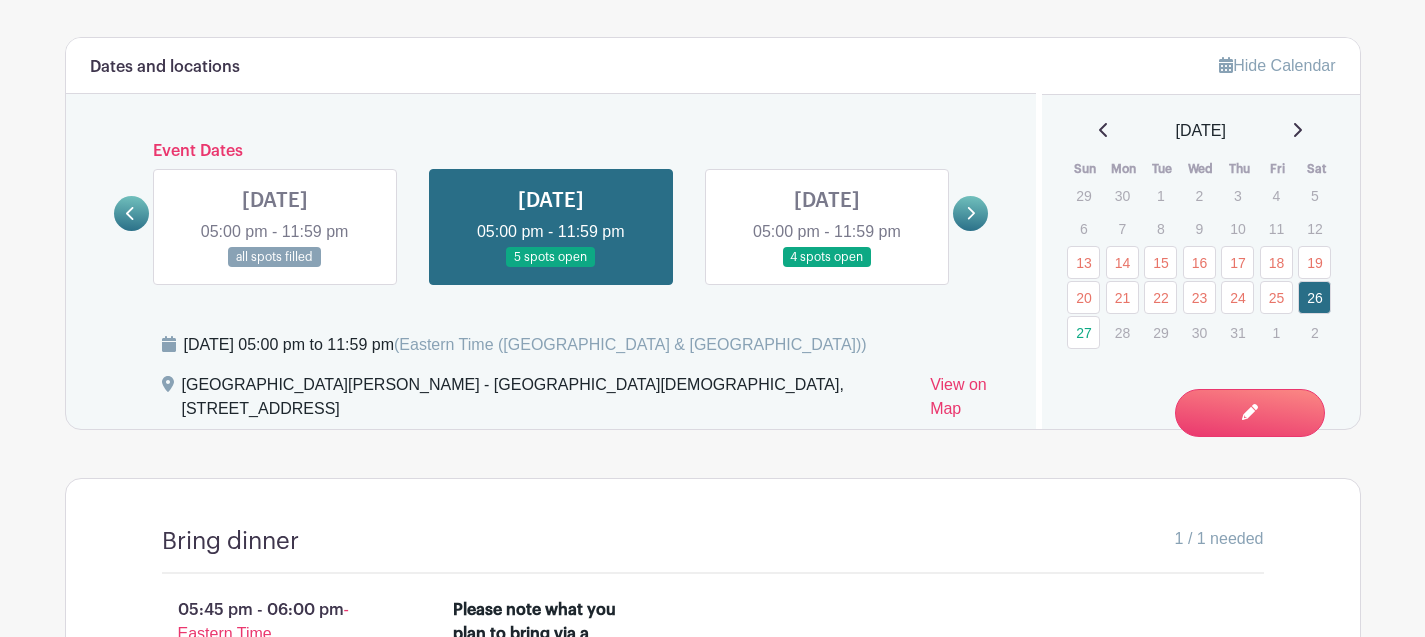 scroll, scrollTop: 1098, scrollLeft: 0, axis: vertical 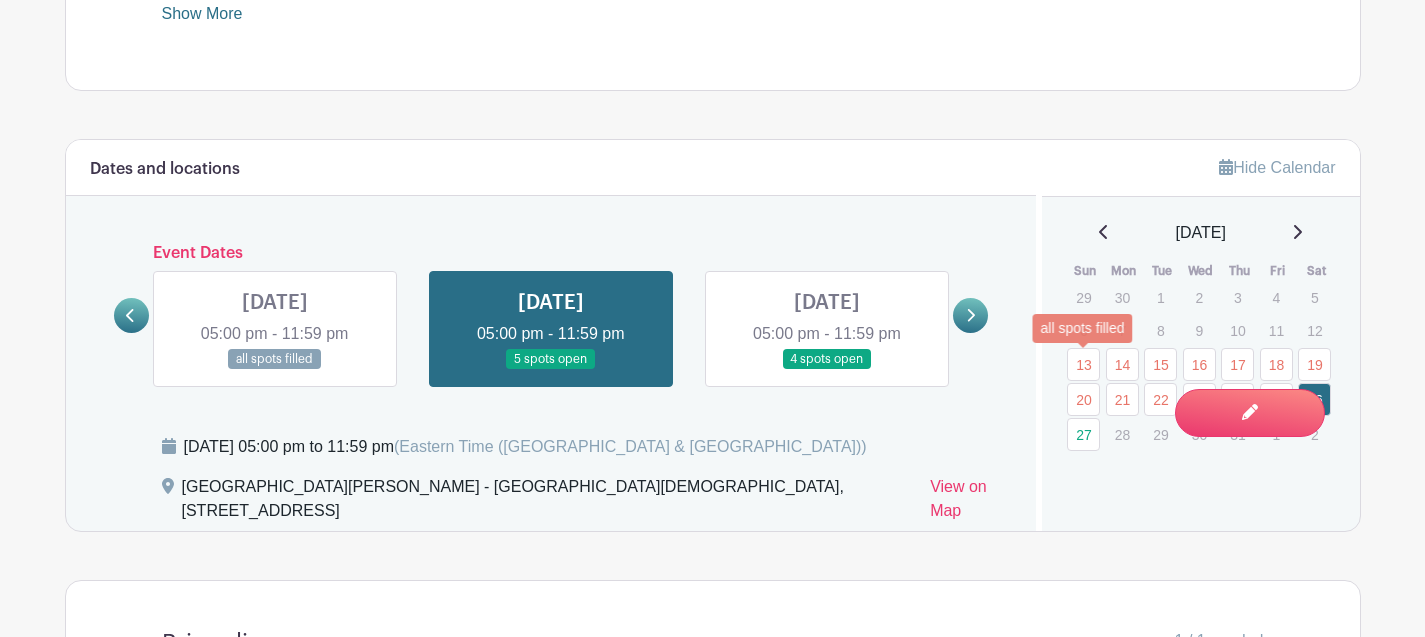 click on "13" at bounding box center (1083, 364) 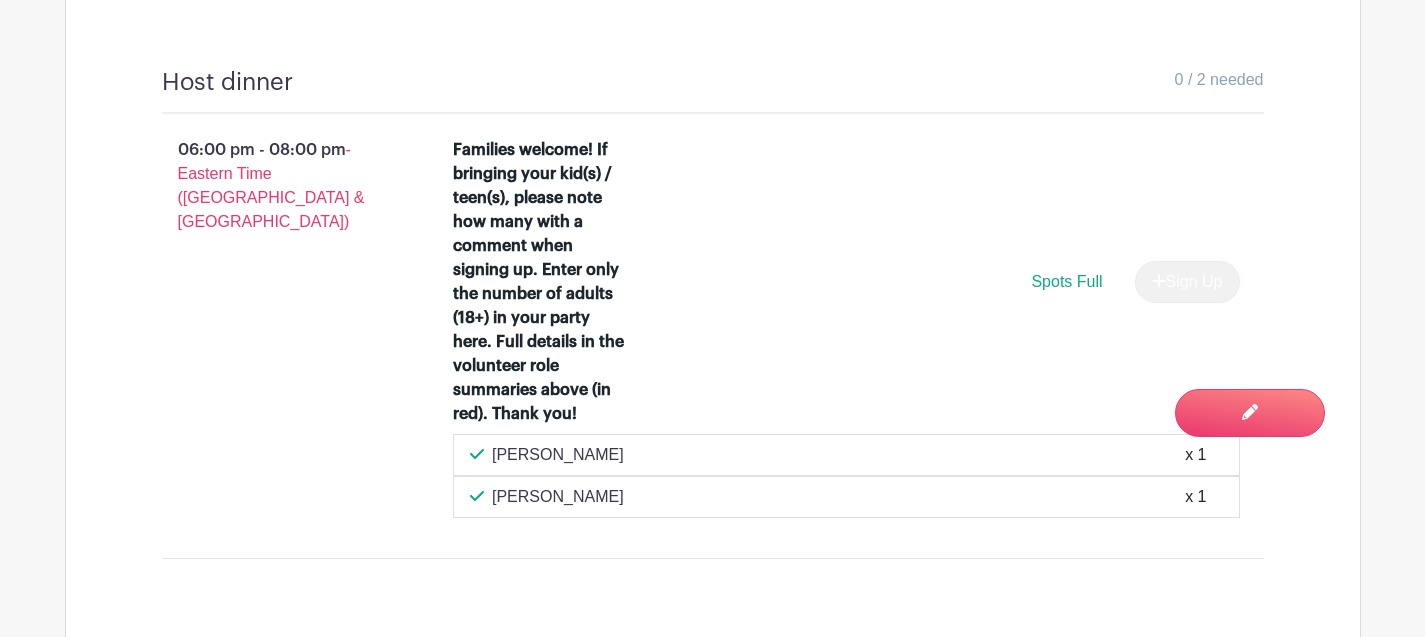 scroll, scrollTop: 3466, scrollLeft: 0, axis: vertical 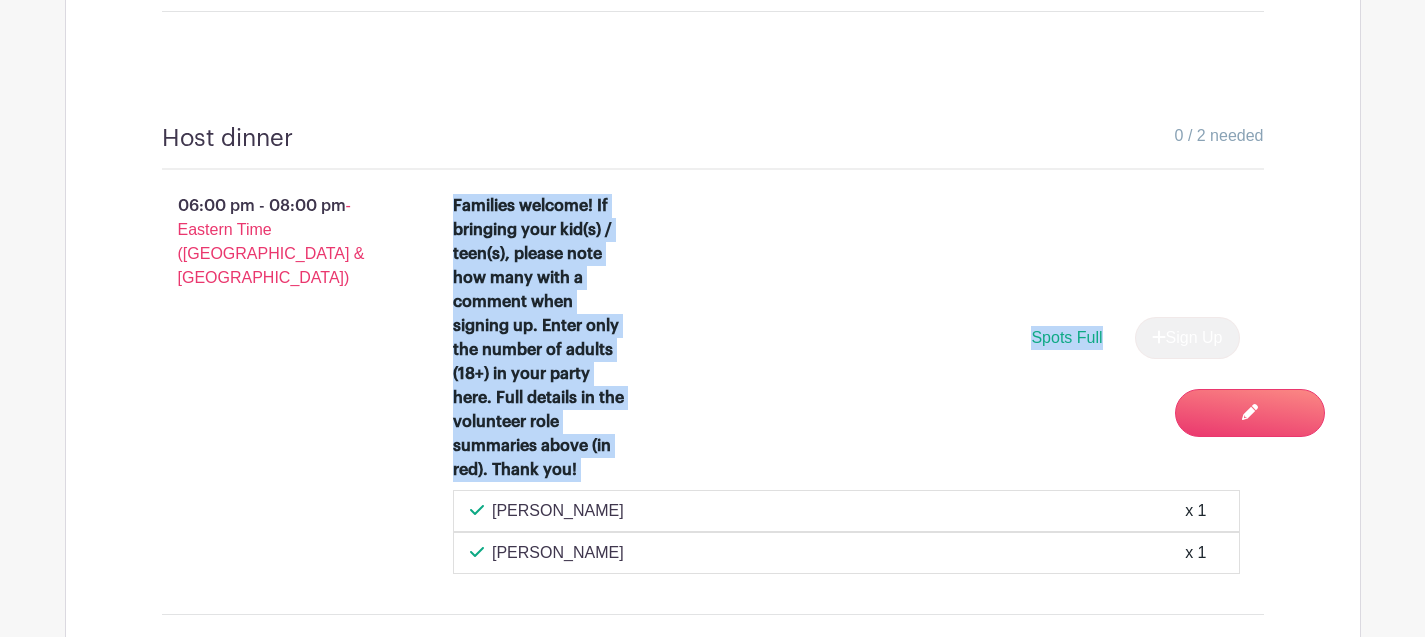 drag, startPoint x: 457, startPoint y: 232, endPoint x: 656, endPoint y: 520, distance: 350.06427 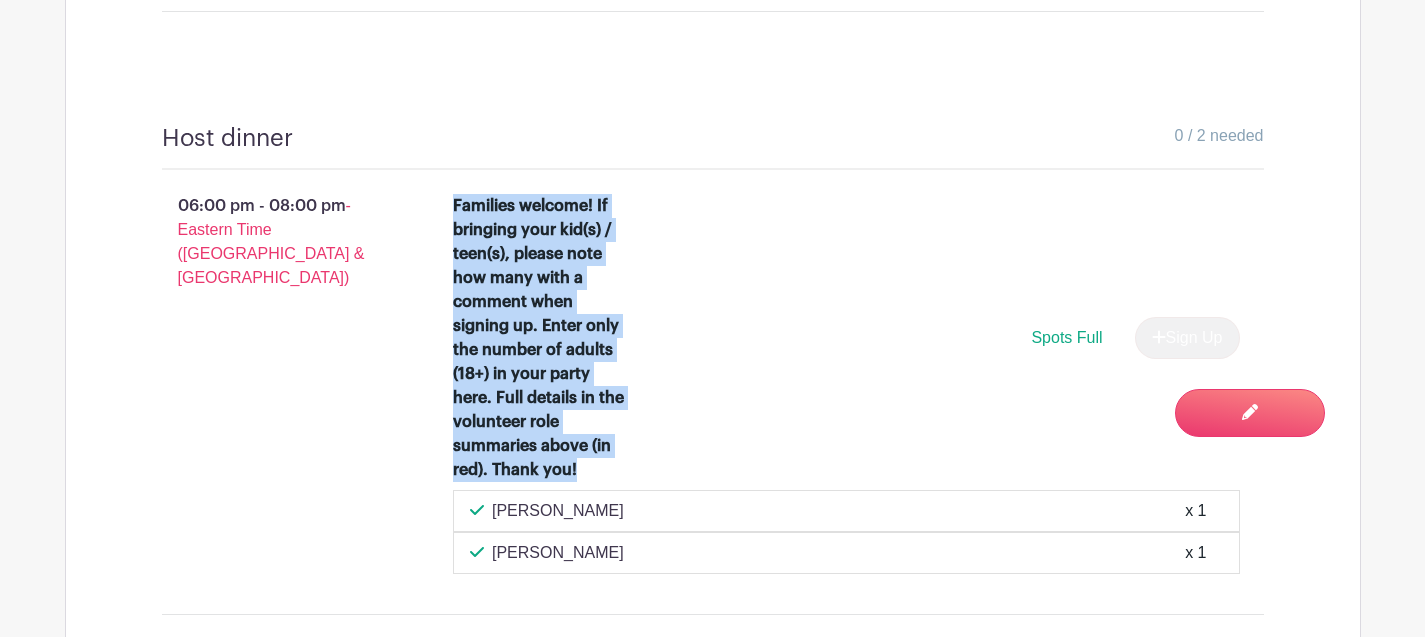 copy on "Families welcome! If bringing your kid(s) / teen(s), please note how many with a comment when signing up. Enter only the number of adults (18+) in your party here. Full details in the volunteer role summaries above (in red). Thank you!" 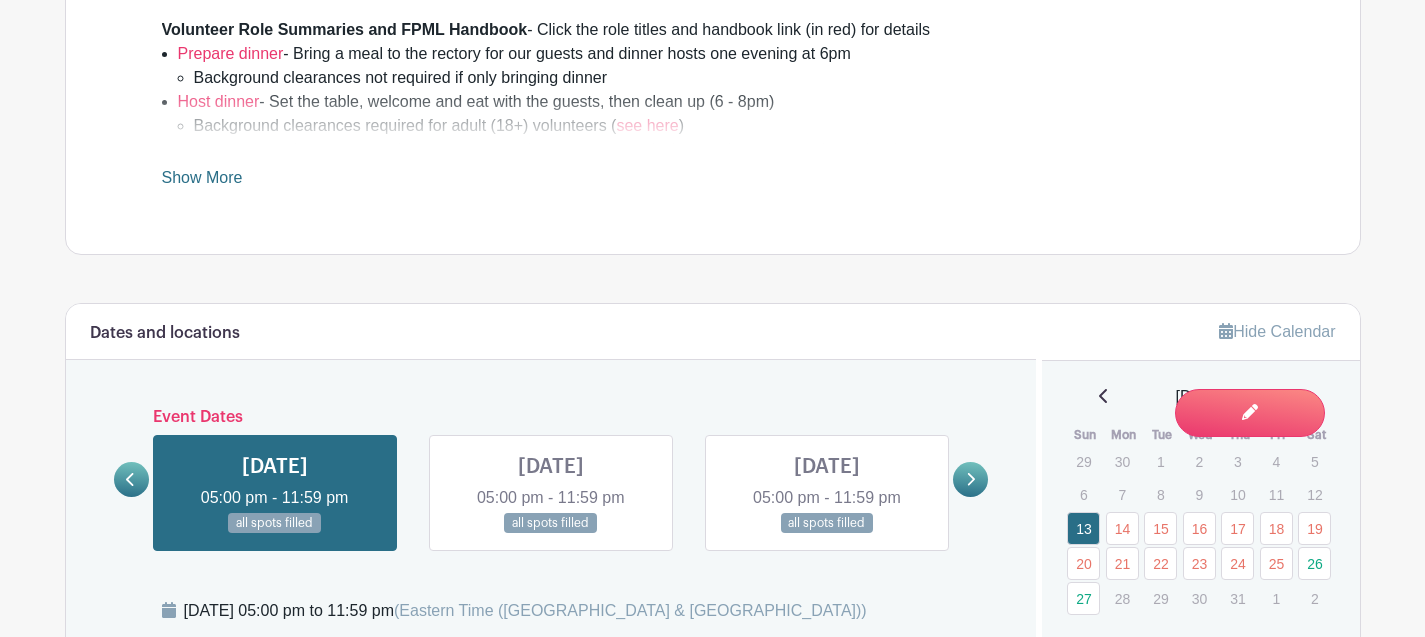 scroll, scrollTop: 1303, scrollLeft: 0, axis: vertical 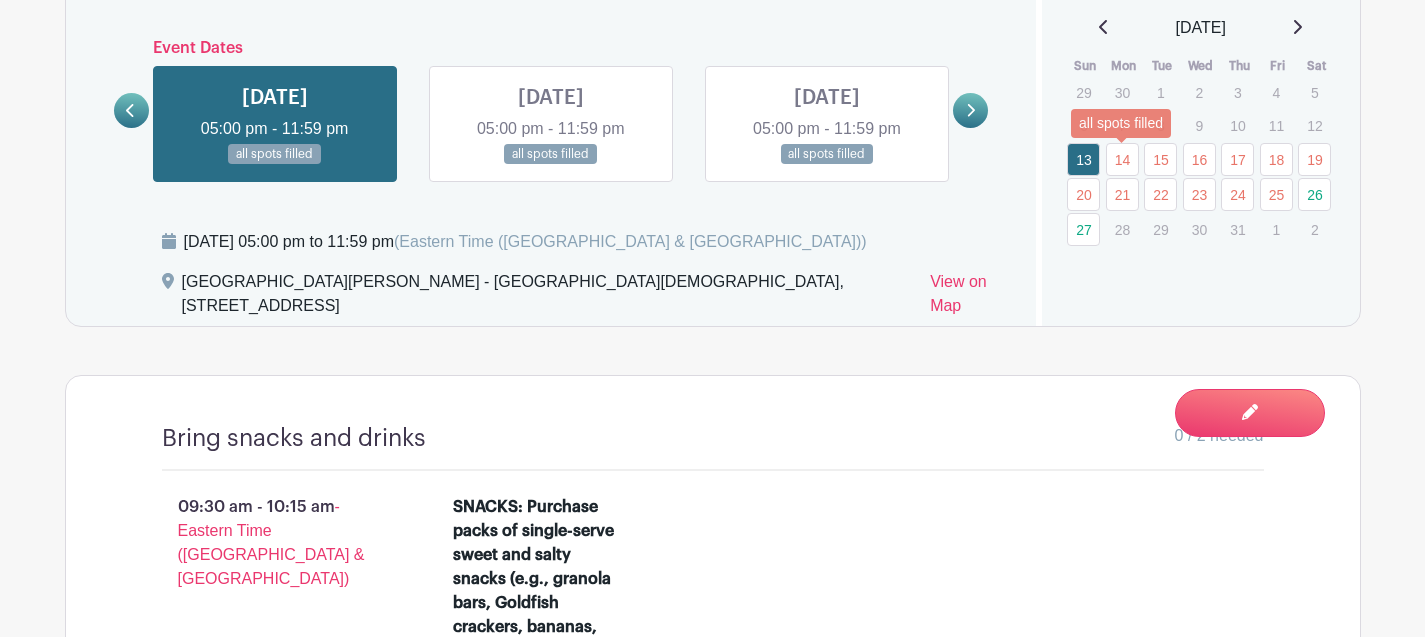 click on "14" at bounding box center [1122, 159] 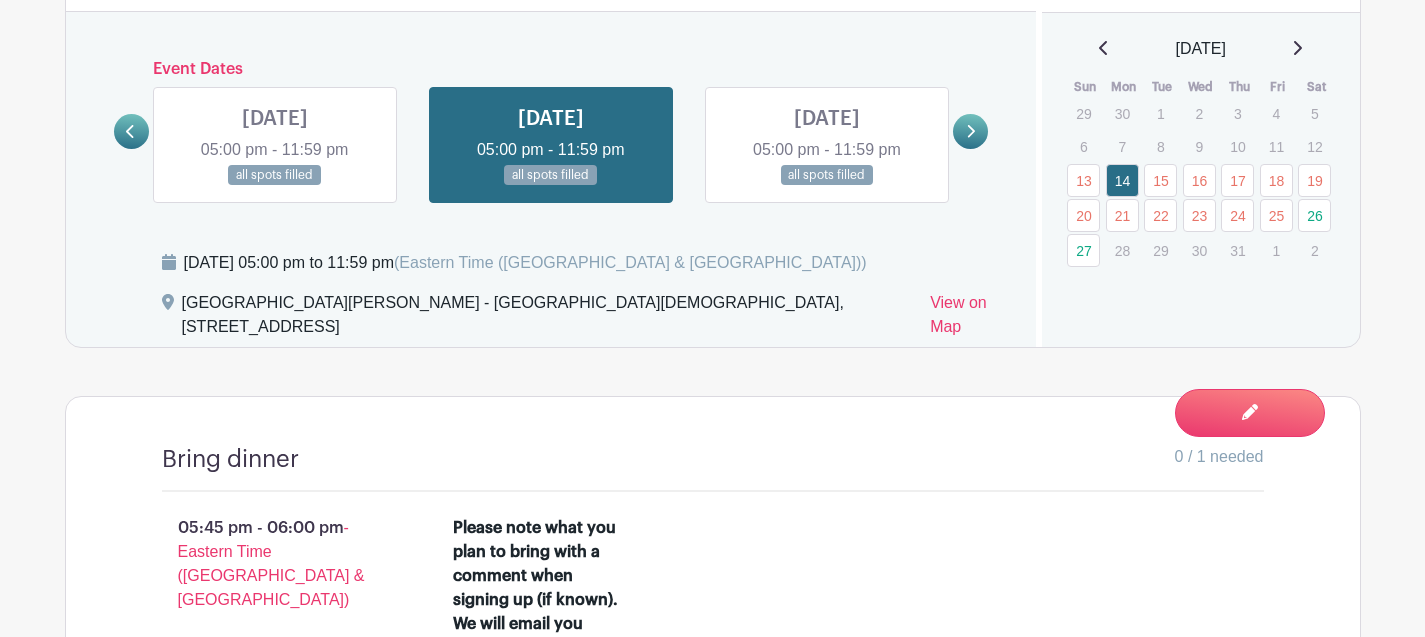 scroll, scrollTop: 1252, scrollLeft: 0, axis: vertical 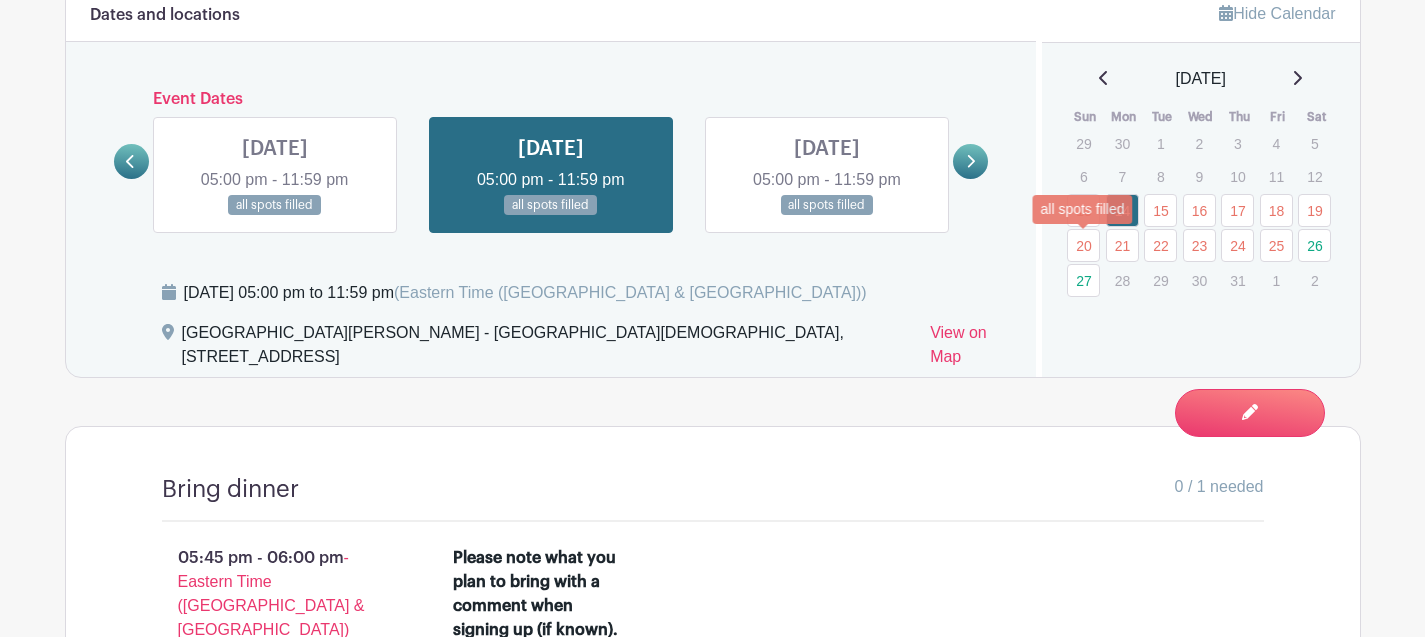 click on "20" at bounding box center [1083, 245] 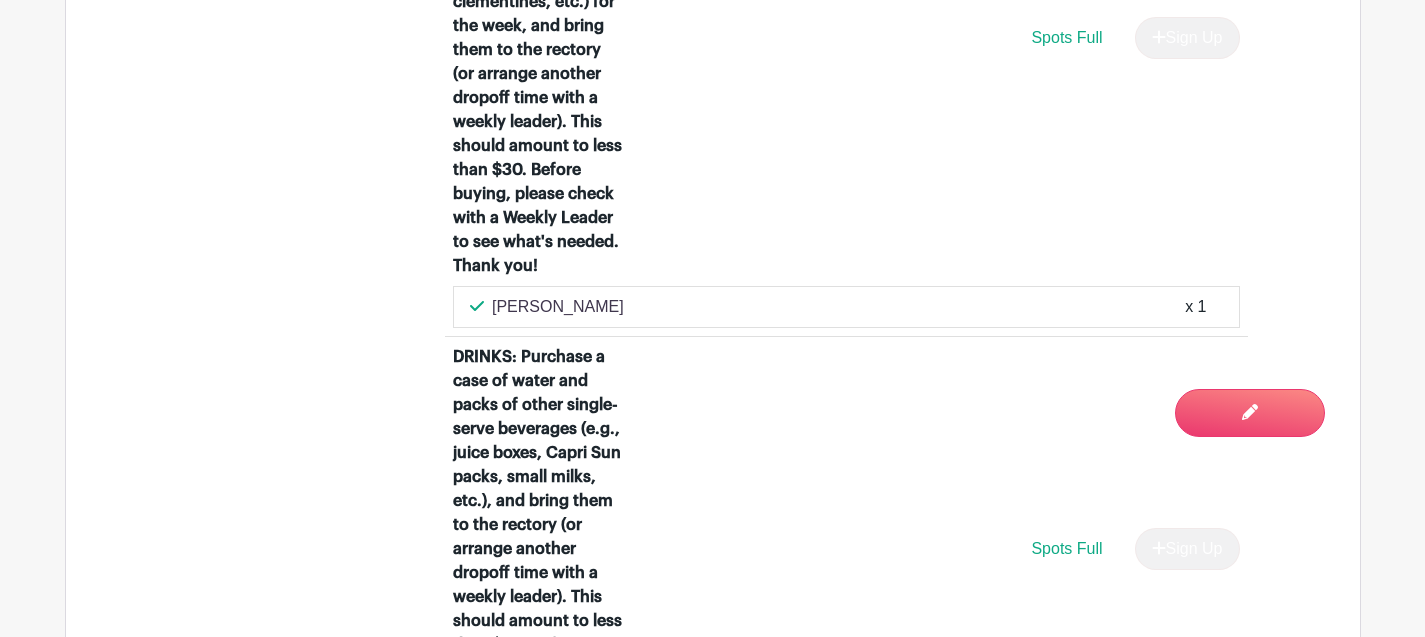 scroll, scrollTop: 1783, scrollLeft: 0, axis: vertical 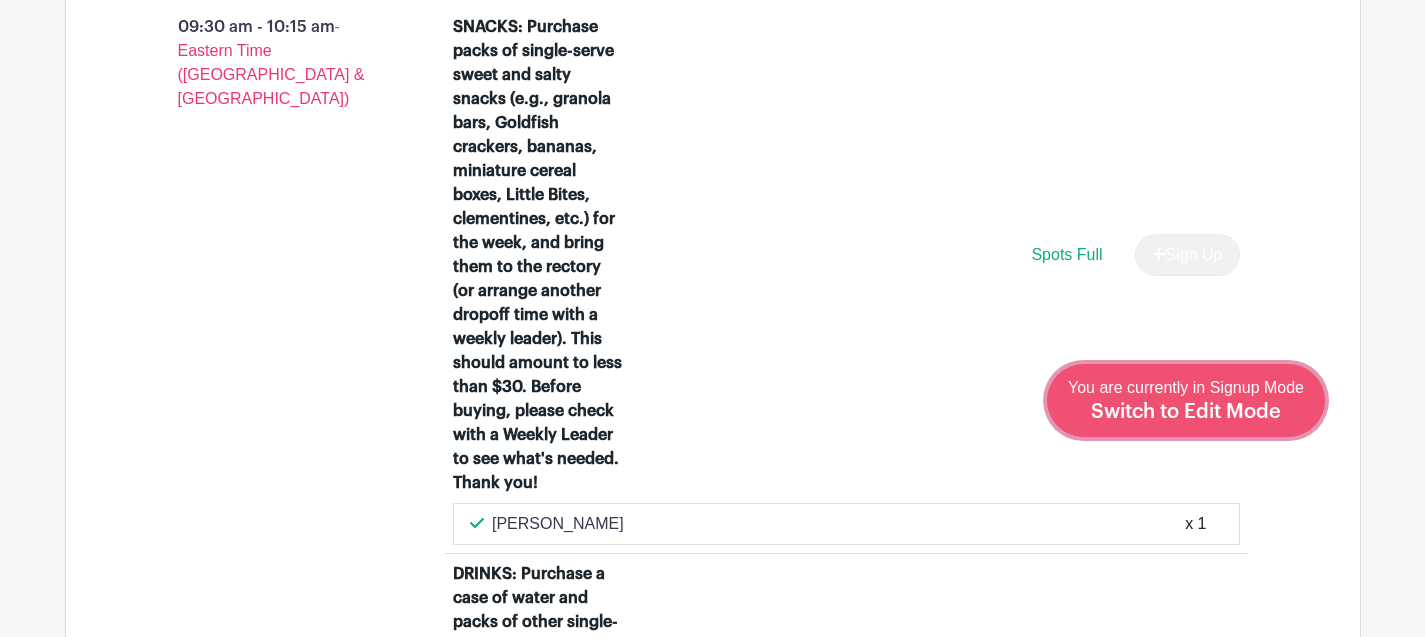 click on "Switch to Edit Mode" at bounding box center (1186, 412) 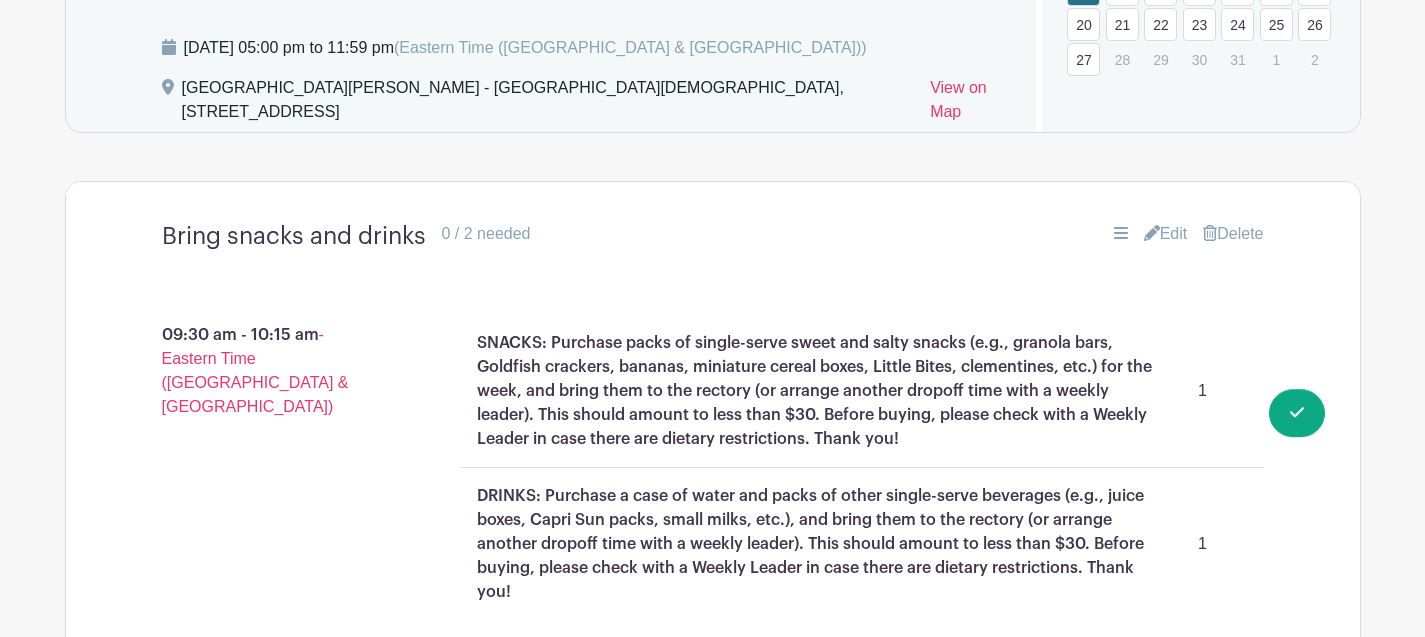 scroll, scrollTop: 1301, scrollLeft: 0, axis: vertical 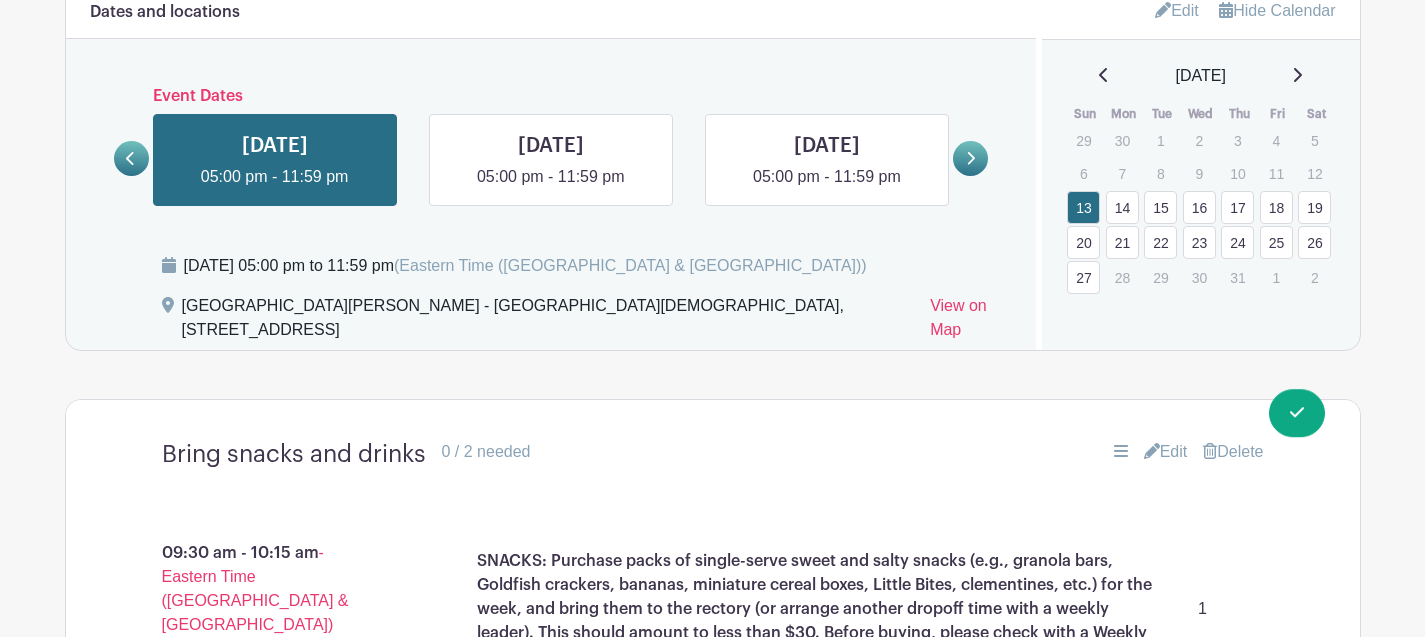 click on "20" at bounding box center (1083, 242) 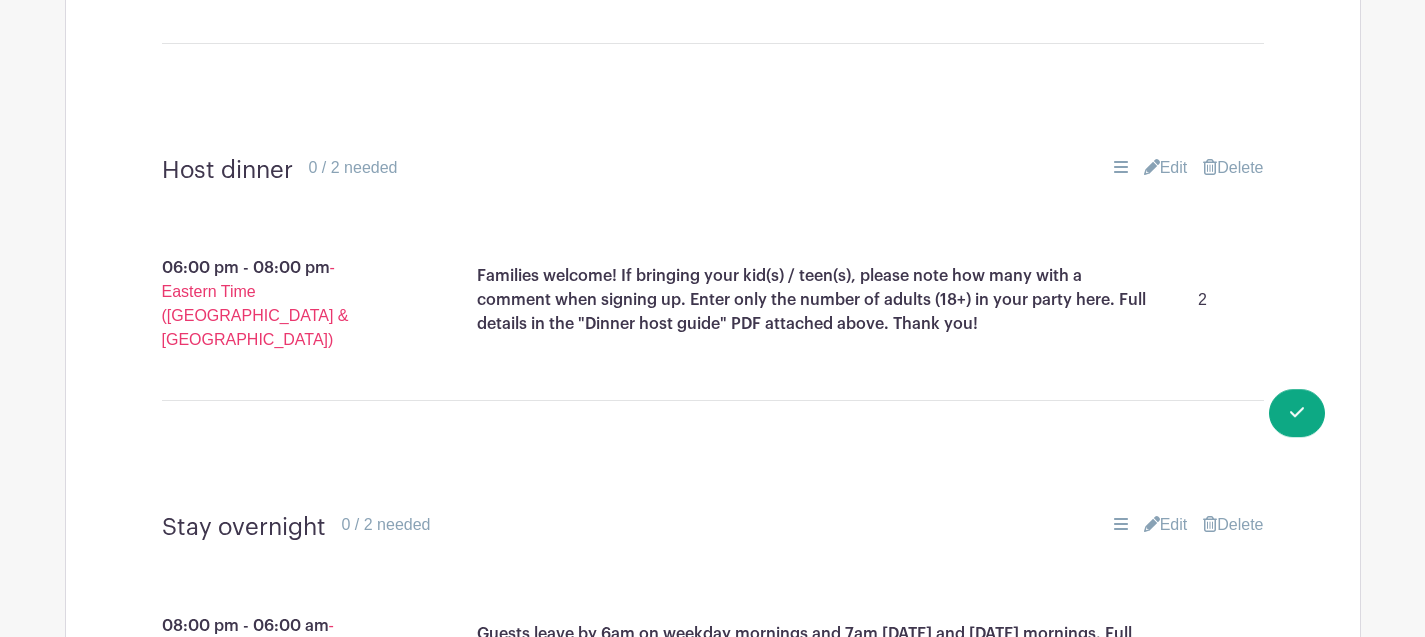 scroll, scrollTop: 2312, scrollLeft: 0, axis: vertical 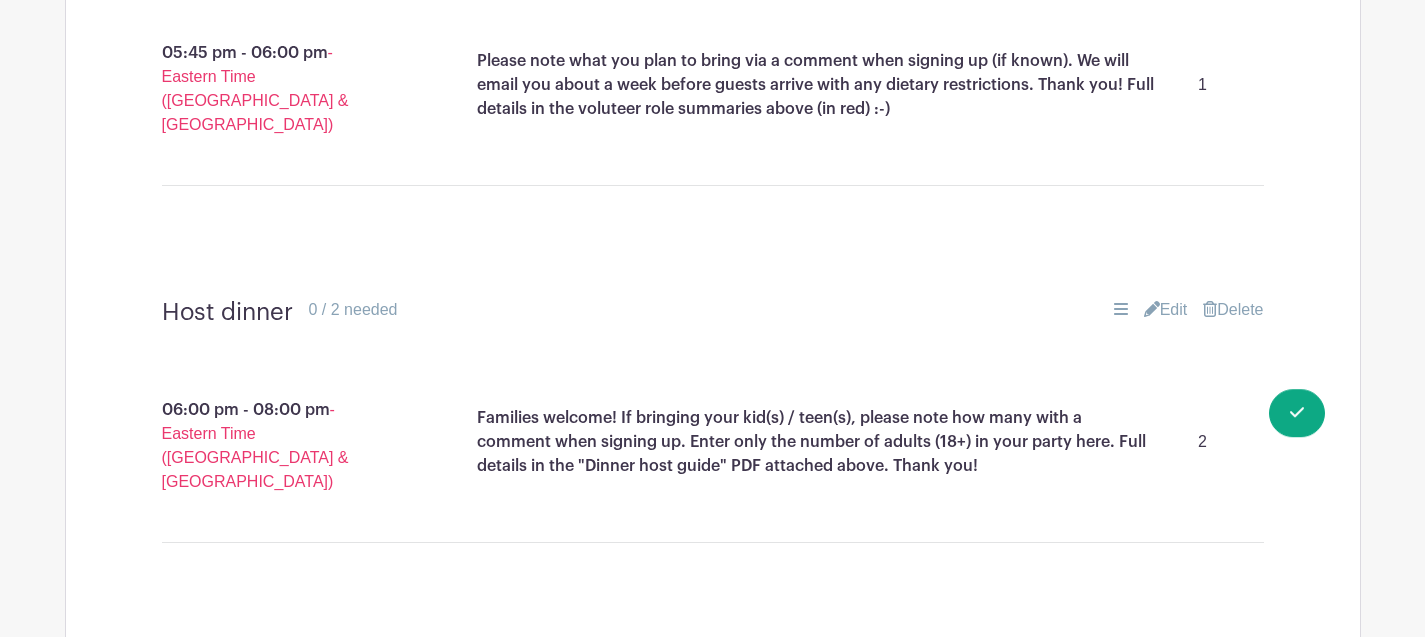 click on "Edit" at bounding box center [1166, 310] 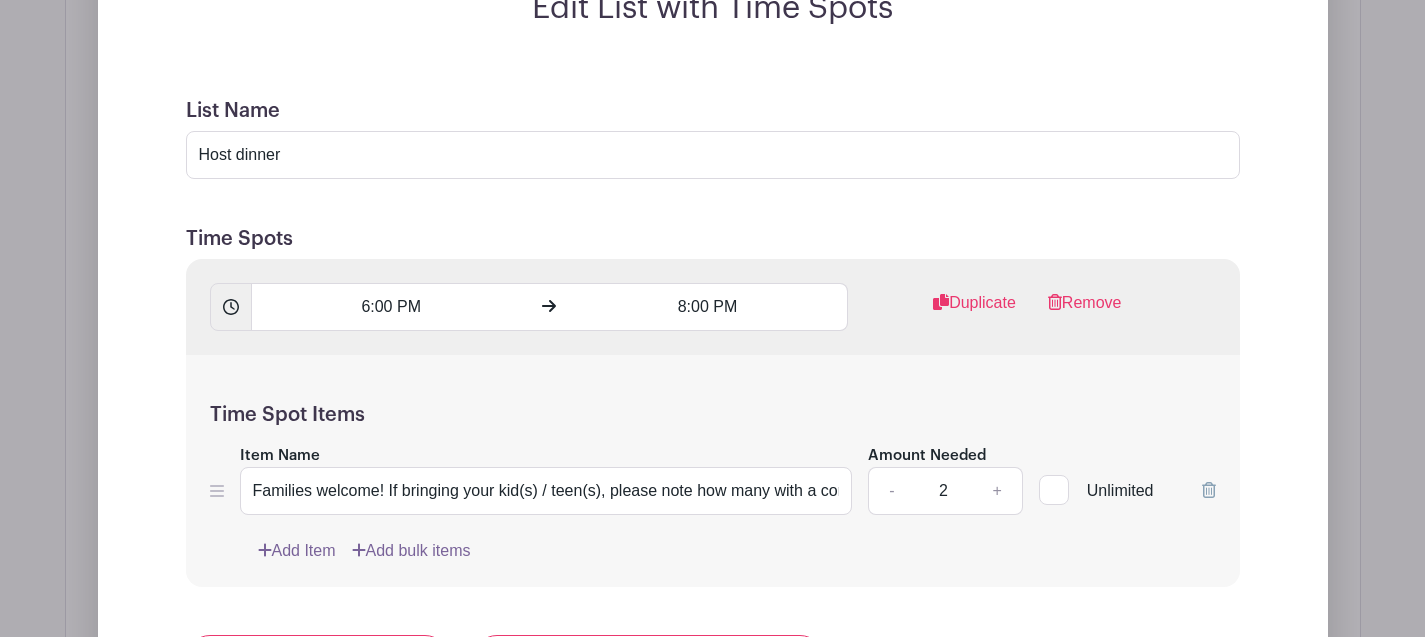 scroll, scrollTop: 2806, scrollLeft: 0, axis: vertical 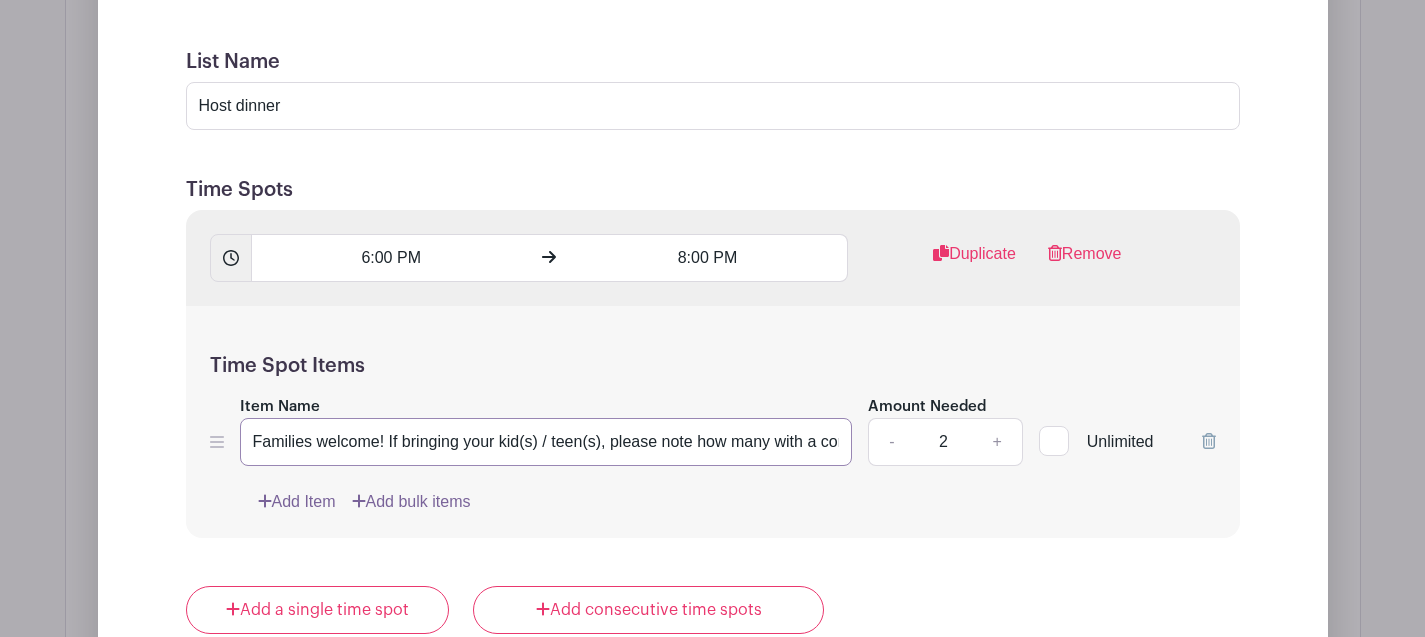 click on "Families welcome! If bringing your kid(s) / teen(s), please note how many with a comment when signing up. Enter only the number of adults (18+) in your party here. Full details in the "Dinner host guide" PDF attached above. Thank you!" at bounding box center [546, 442] 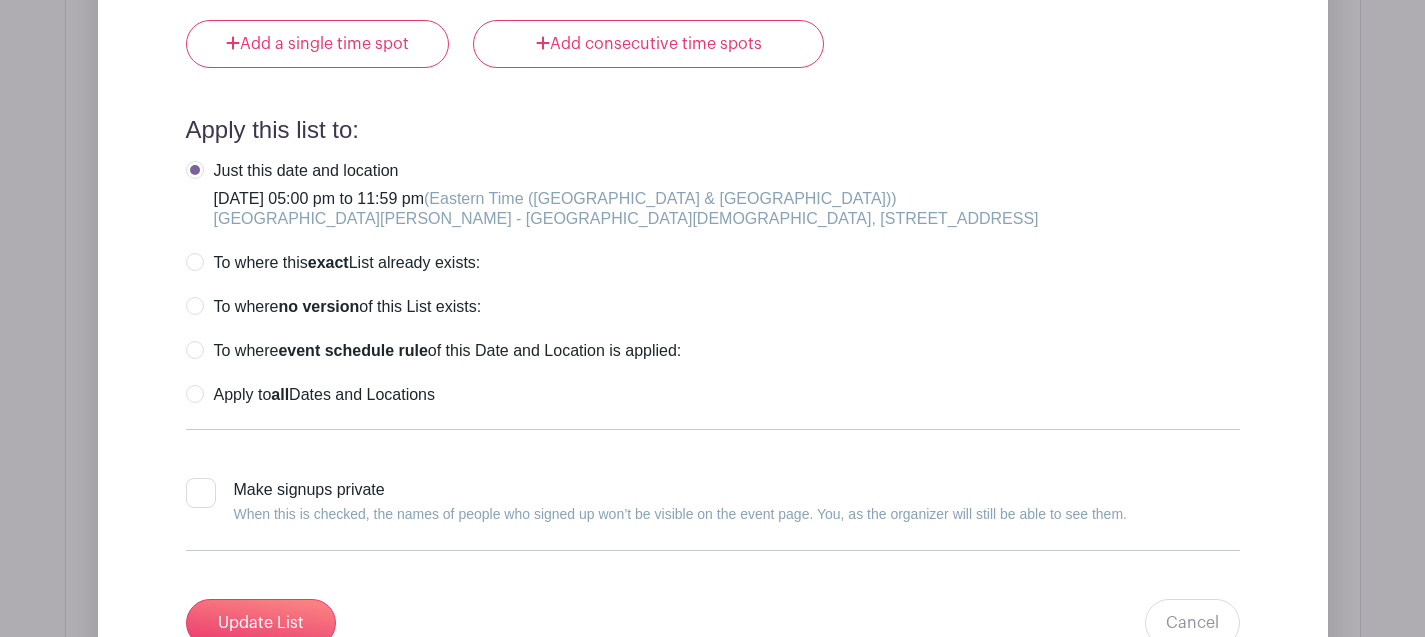scroll, scrollTop: 3389, scrollLeft: 0, axis: vertical 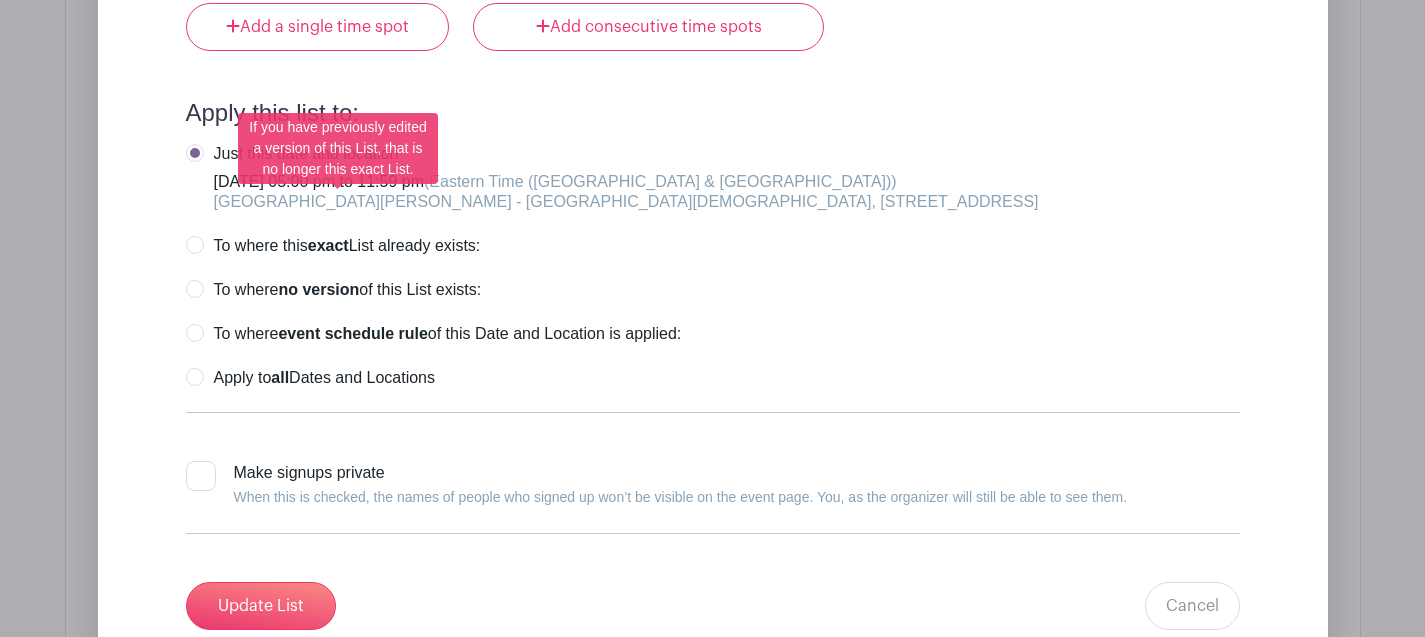 type on "Families welcome! If bringing your kid(s) / teen(s), please note how many with a comment when signing up. Enter only the number of adults (18+) in your party here. Full details in the volunteer role summaries above (in red). Thank you!" 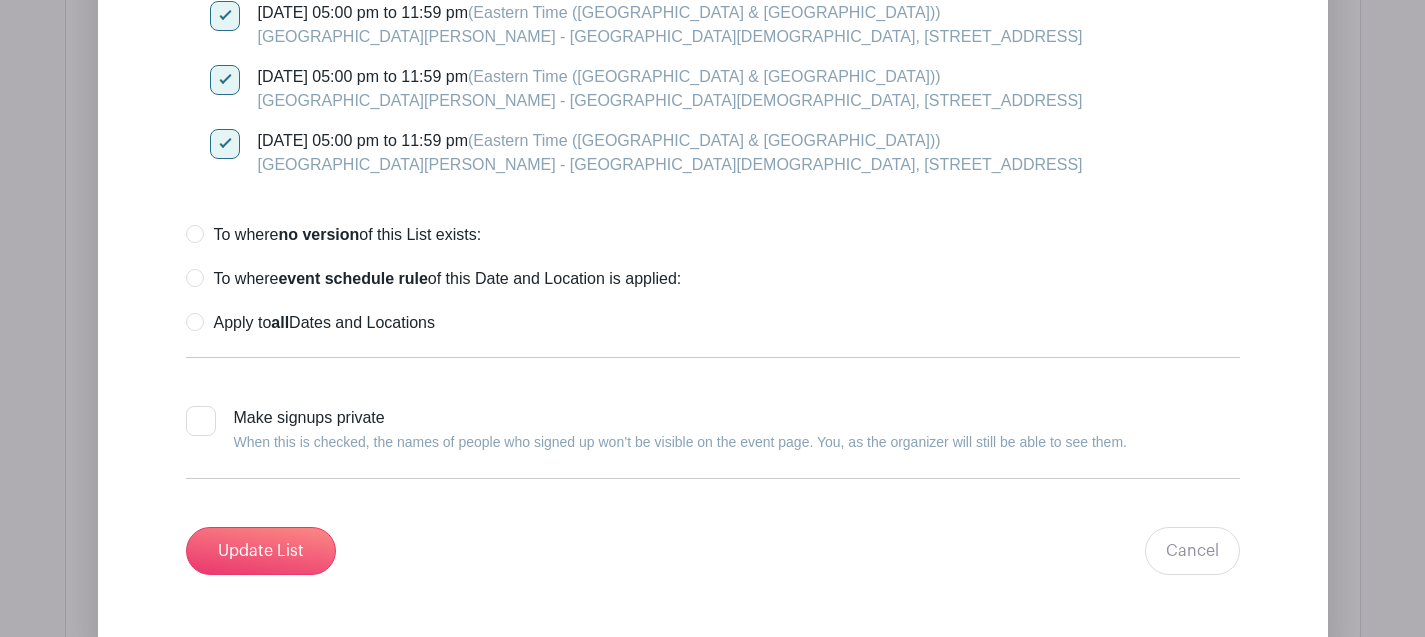 scroll, scrollTop: 3812, scrollLeft: 0, axis: vertical 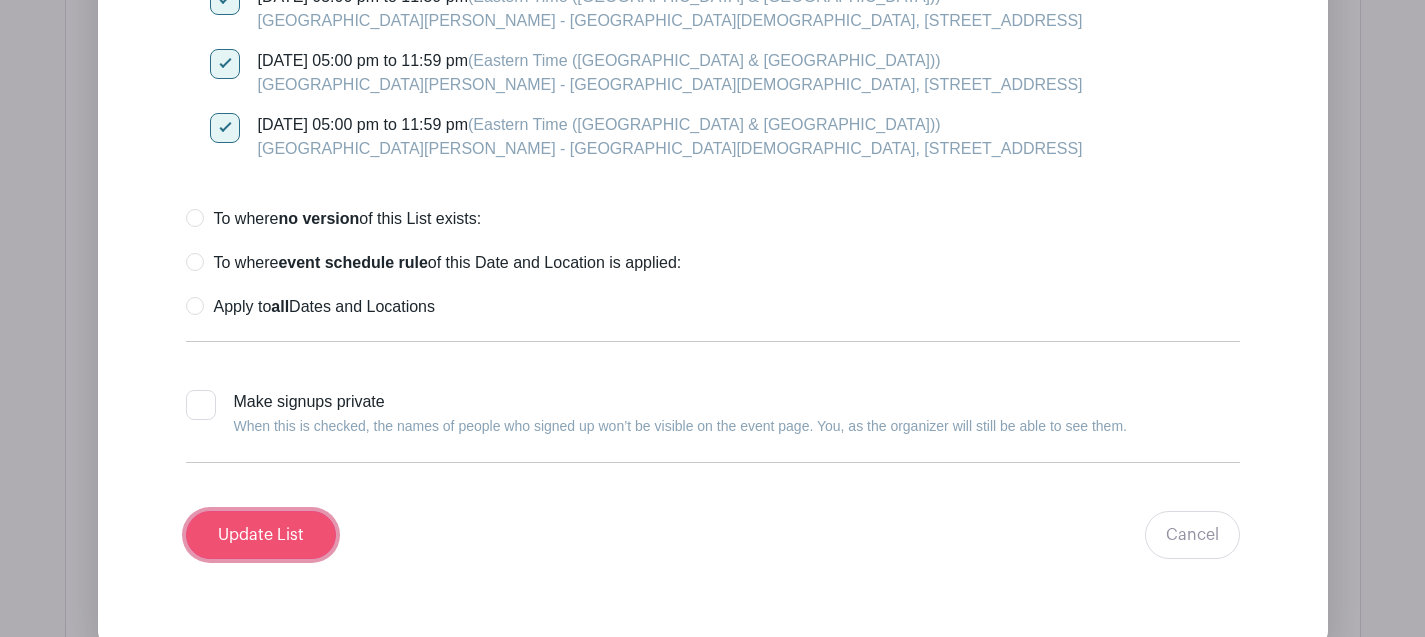 click on "Update List" at bounding box center (261, 535) 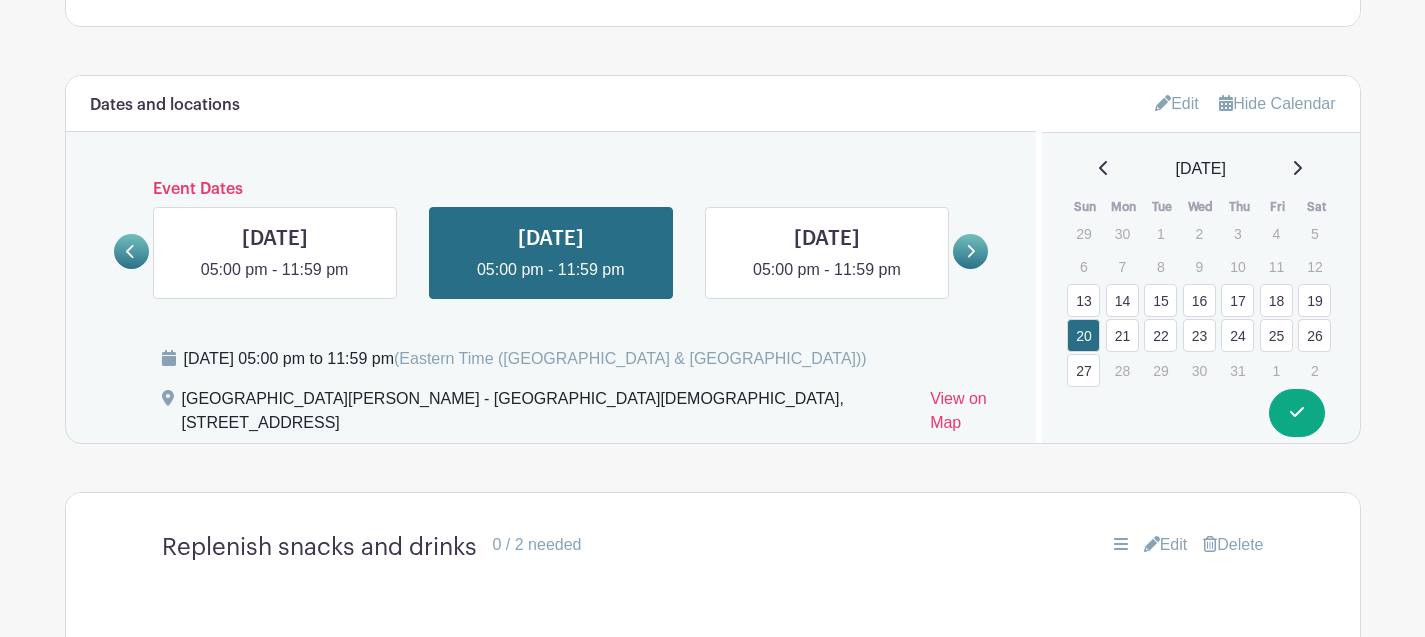 scroll, scrollTop: 1332, scrollLeft: 0, axis: vertical 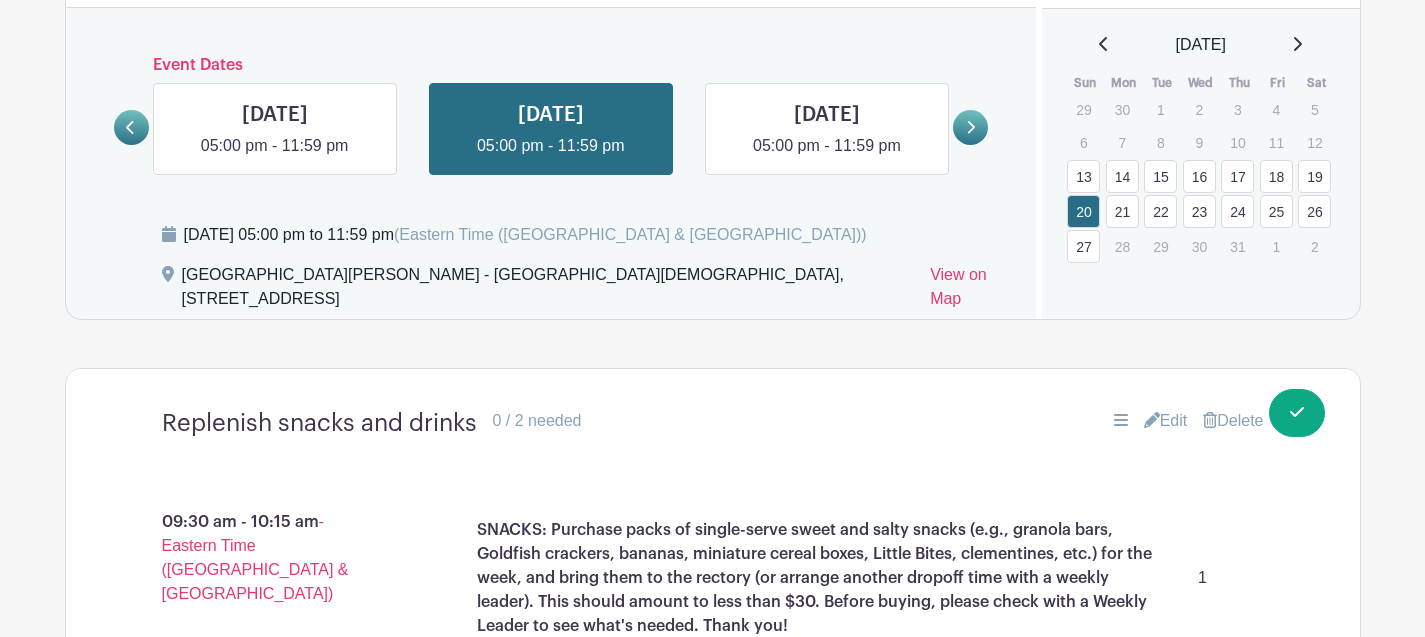 click on "21" at bounding box center (1122, 211) 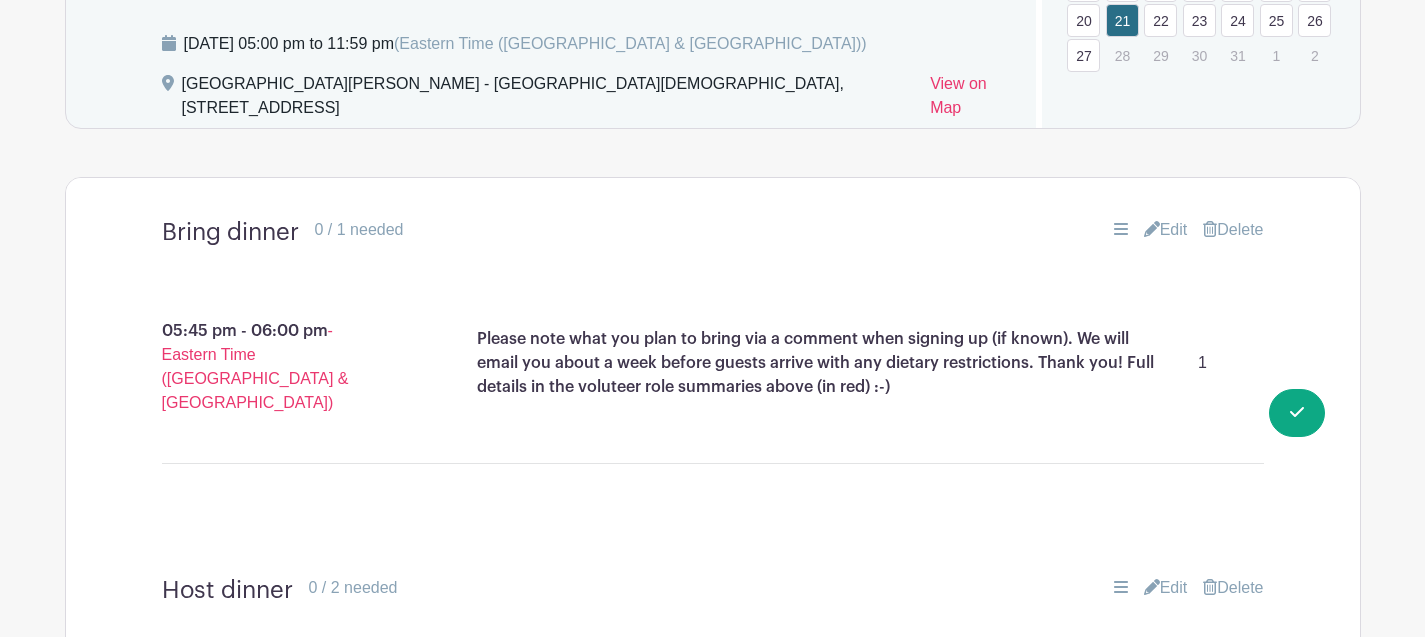 scroll, scrollTop: 1493, scrollLeft: 0, axis: vertical 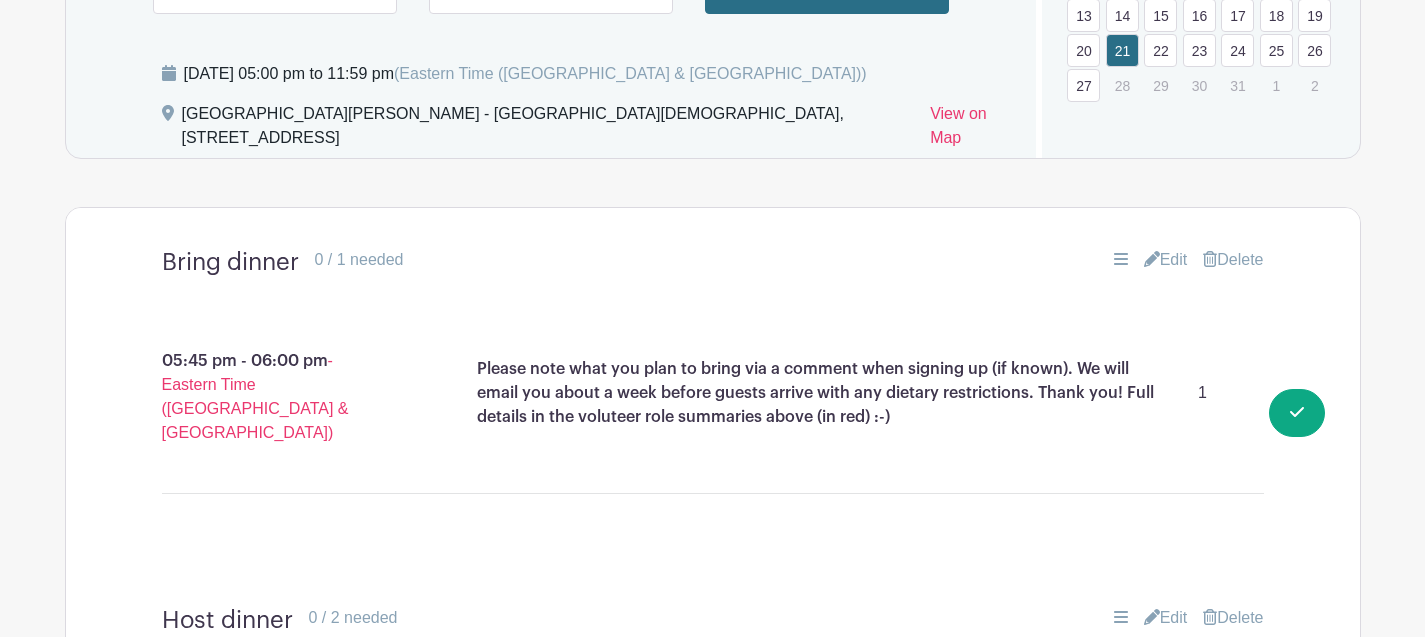 click on "26" at bounding box center (1314, 50) 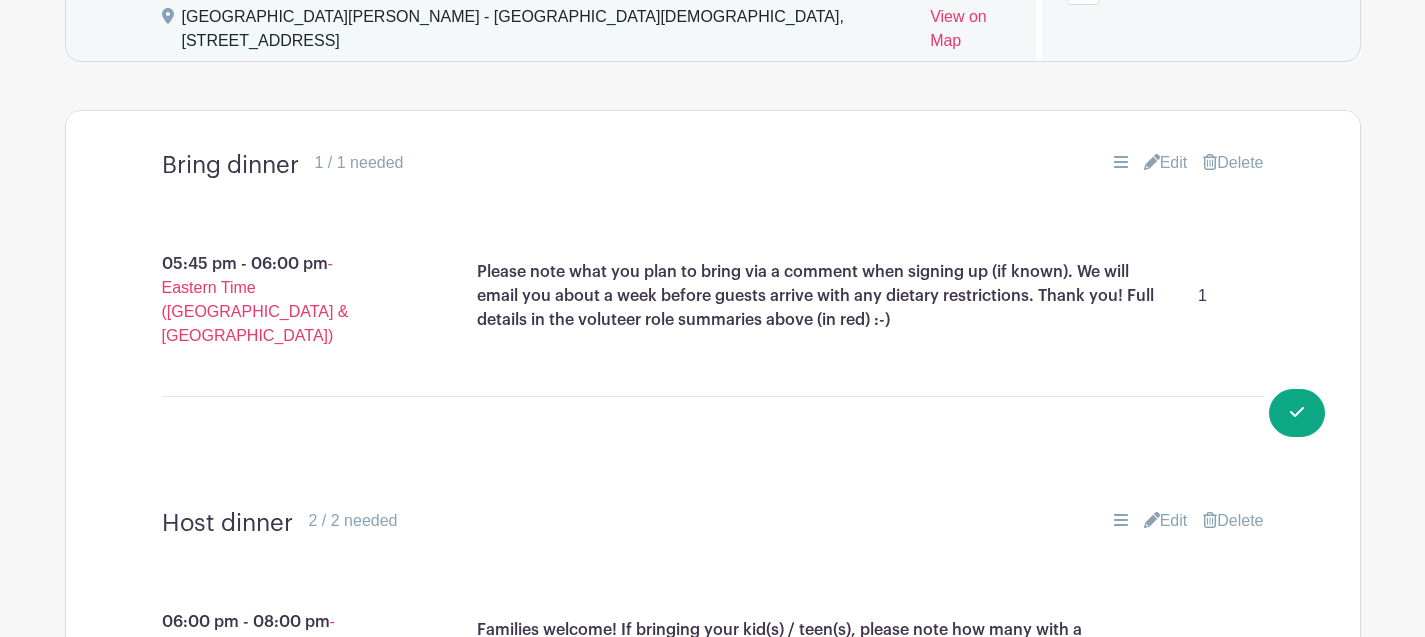 scroll, scrollTop: 1530, scrollLeft: 0, axis: vertical 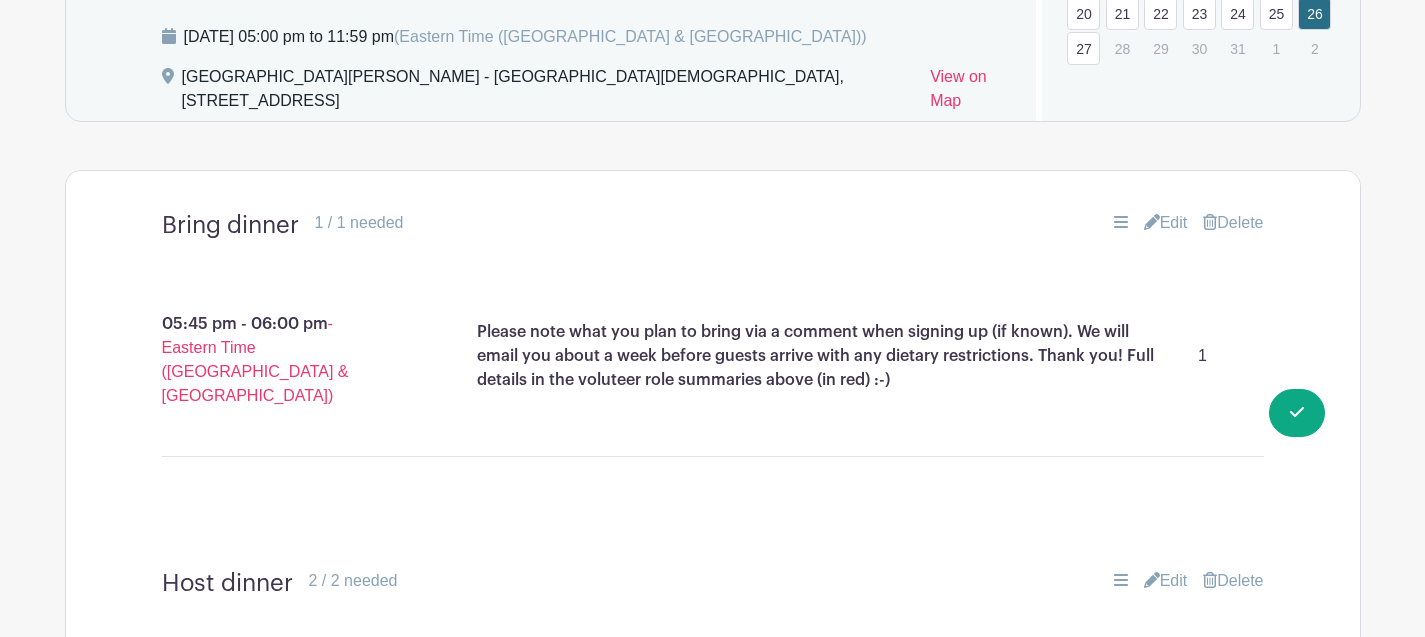 click on "25" at bounding box center [1276, 13] 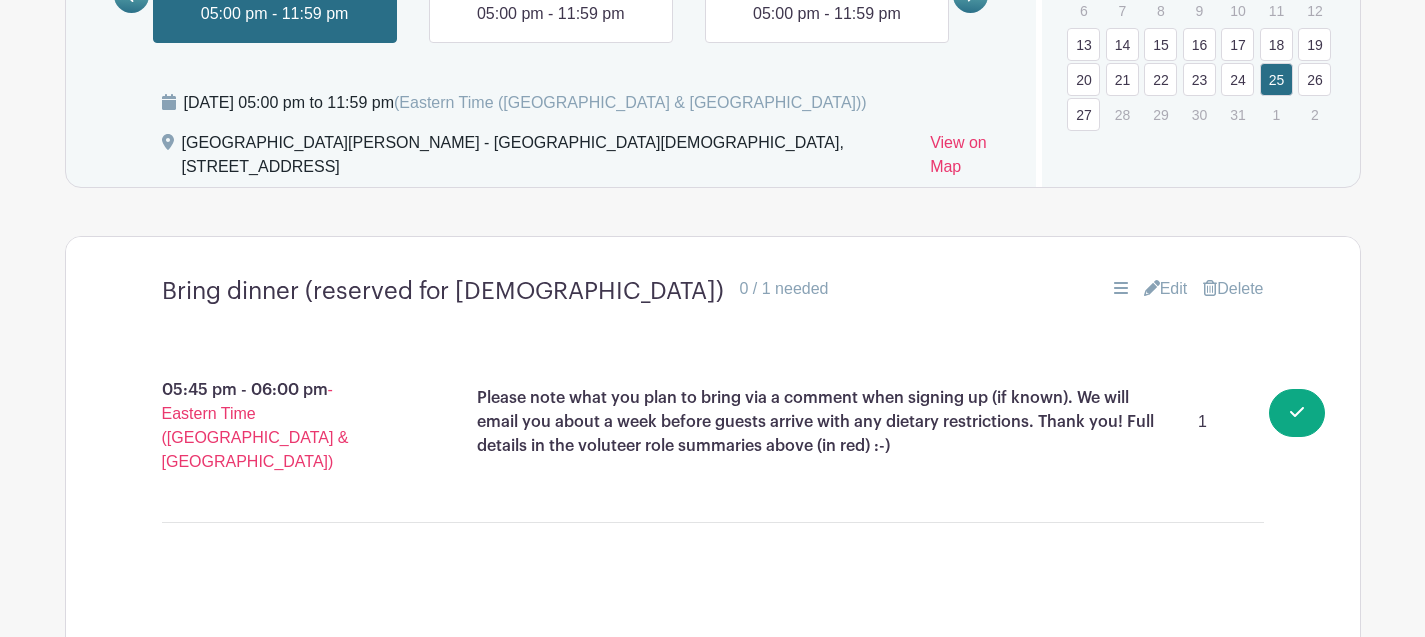 scroll, scrollTop: 1443, scrollLeft: 0, axis: vertical 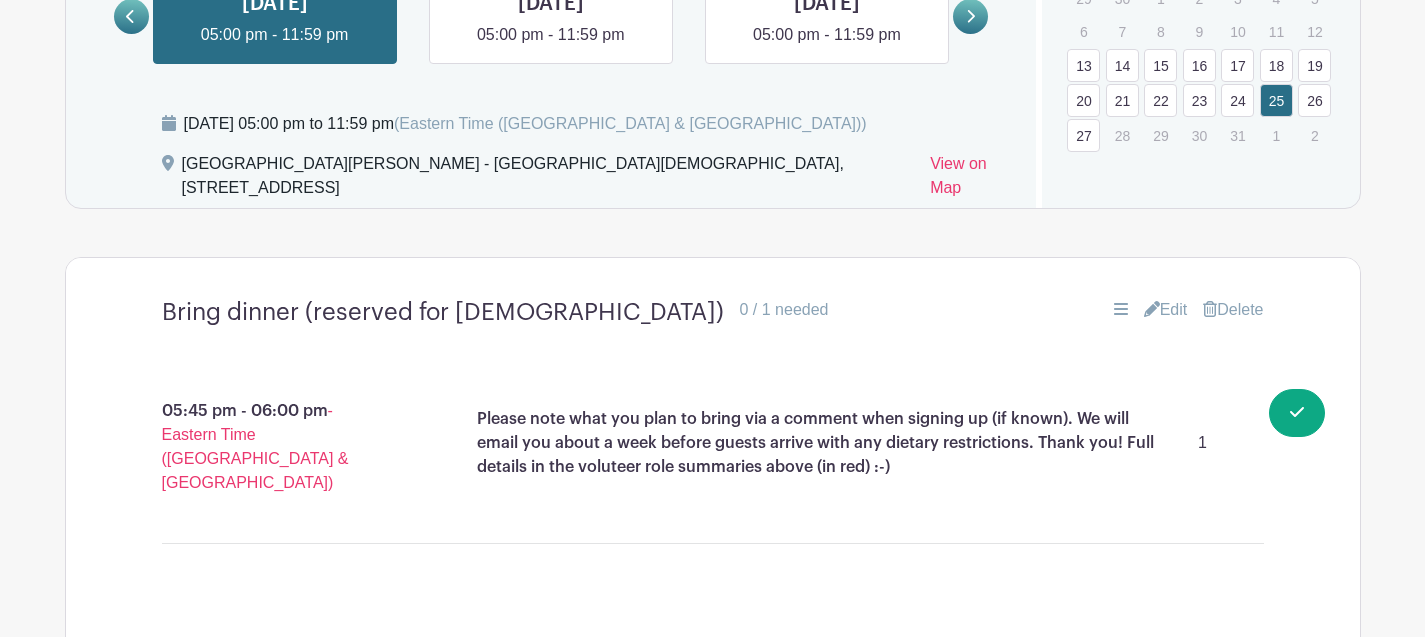click on "23" at bounding box center [1199, 100] 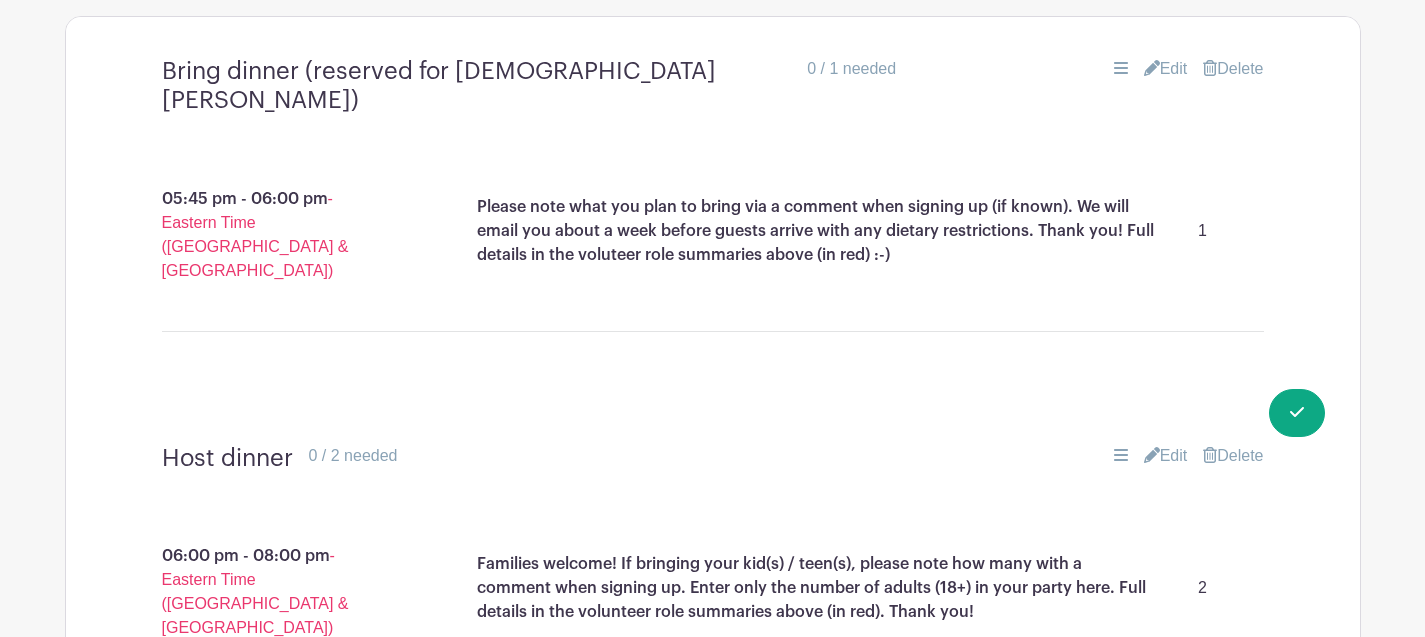 scroll, scrollTop: 1541, scrollLeft: 0, axis: vertical 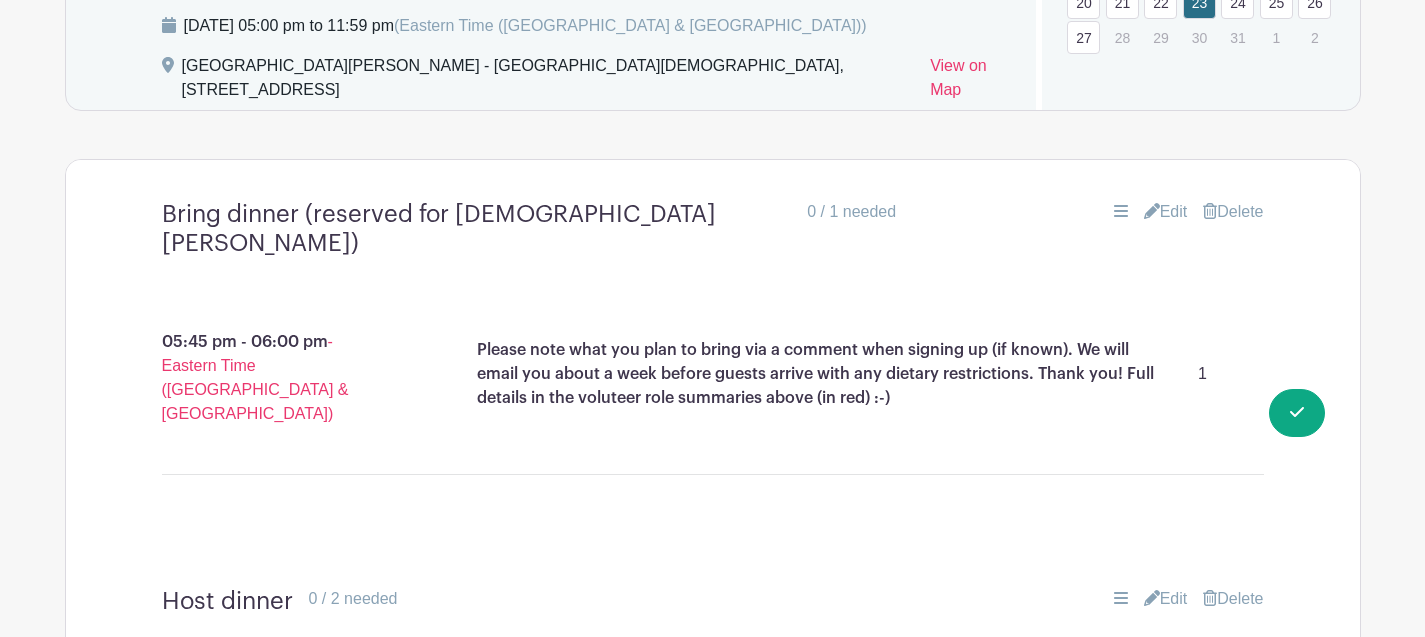 click on "24" at bounding box center (1237, 2) 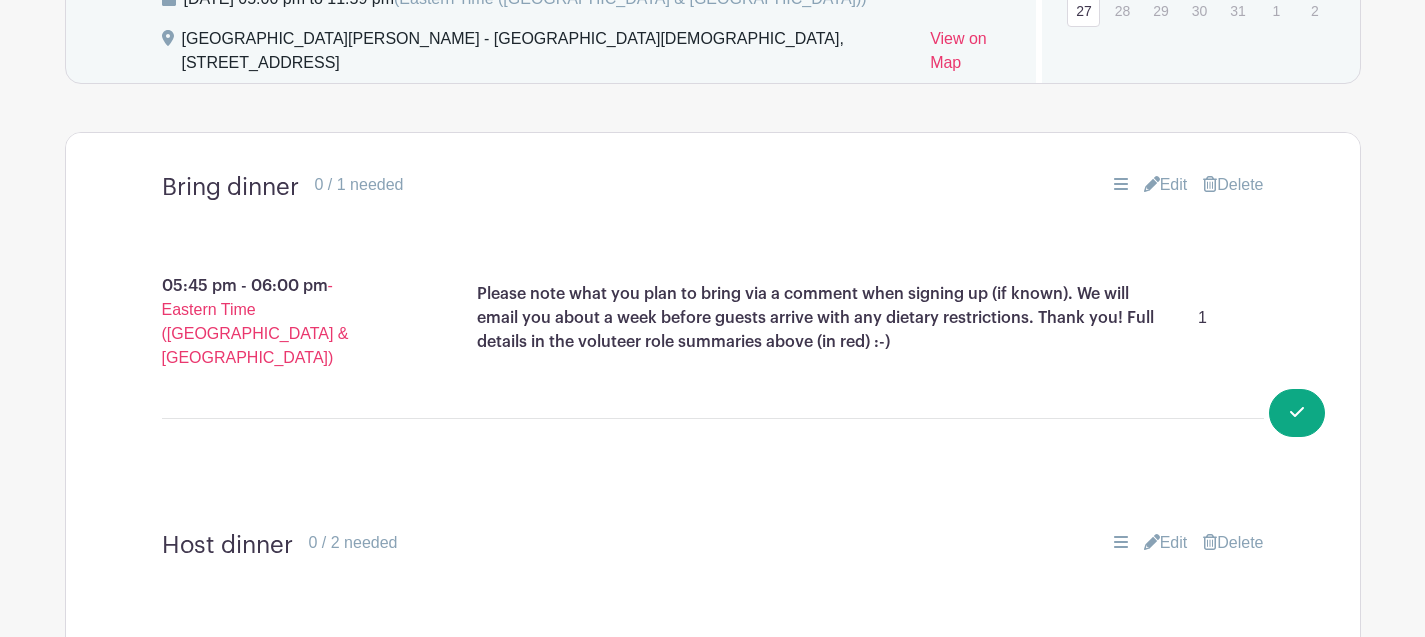 scroll, scrollTop: 1434, scrollLeft: 0, axis: vertical 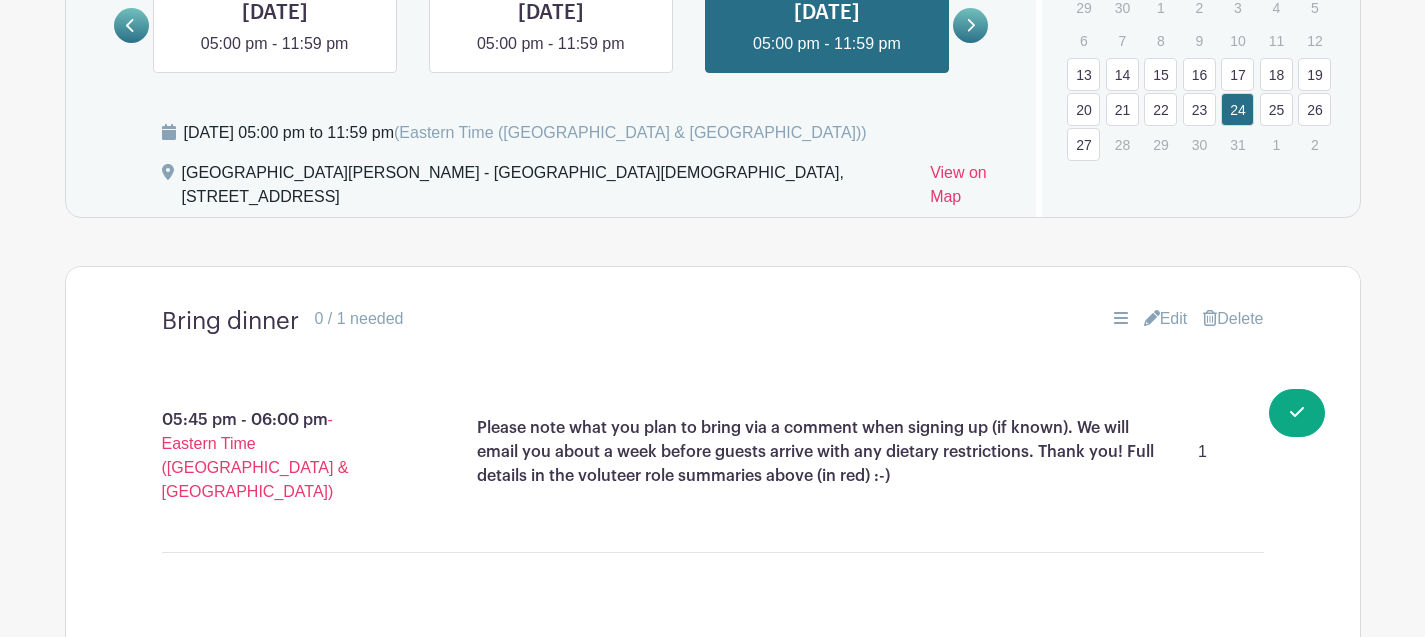 click on "25" at bounding box center (1276, 109) 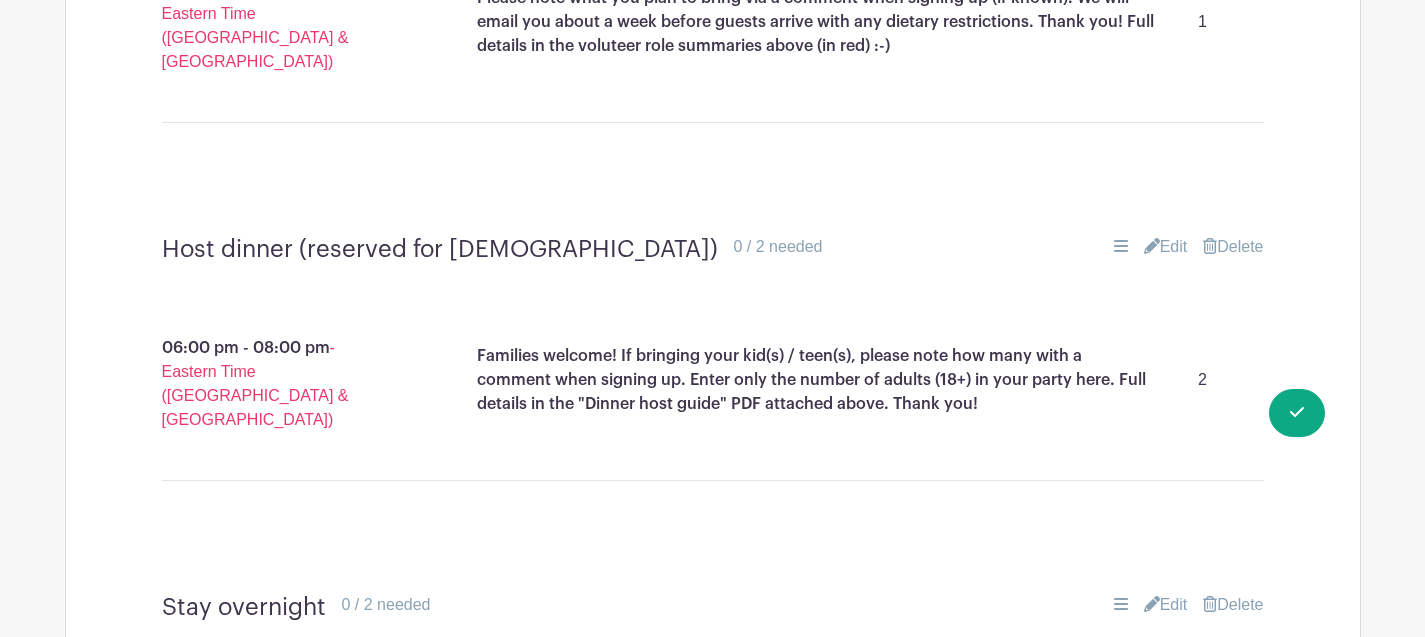 scroll, scrollTop: 1880, scrollLeft: 0, axis: vertical 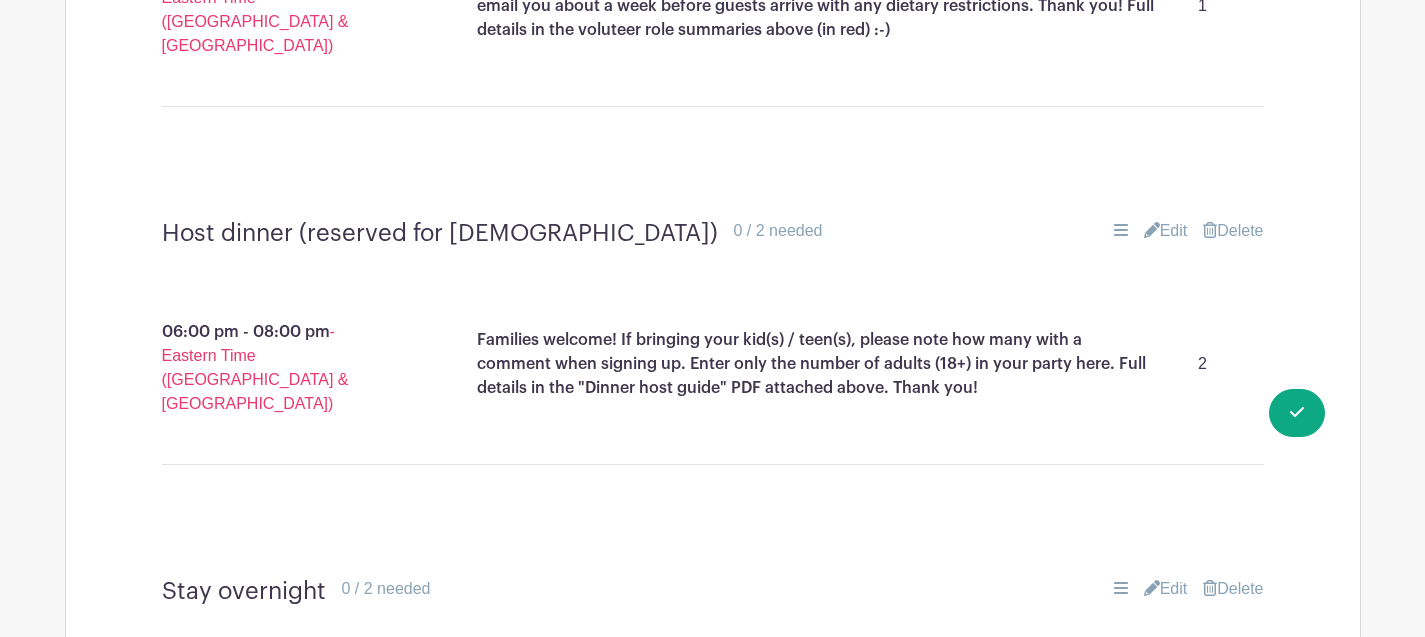click on "Edit" at bounding box center [1166, 231] 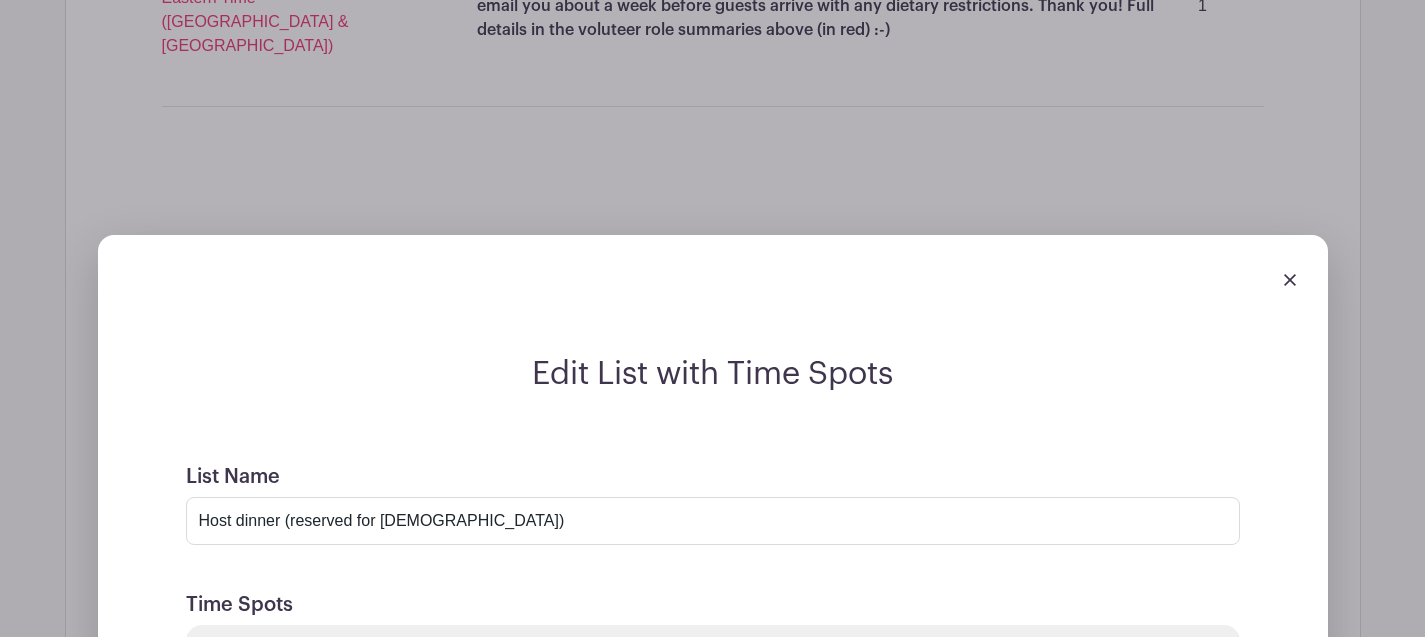 scroll, scrollTop: 0, scrollLeft: 1069, axis: horizontal 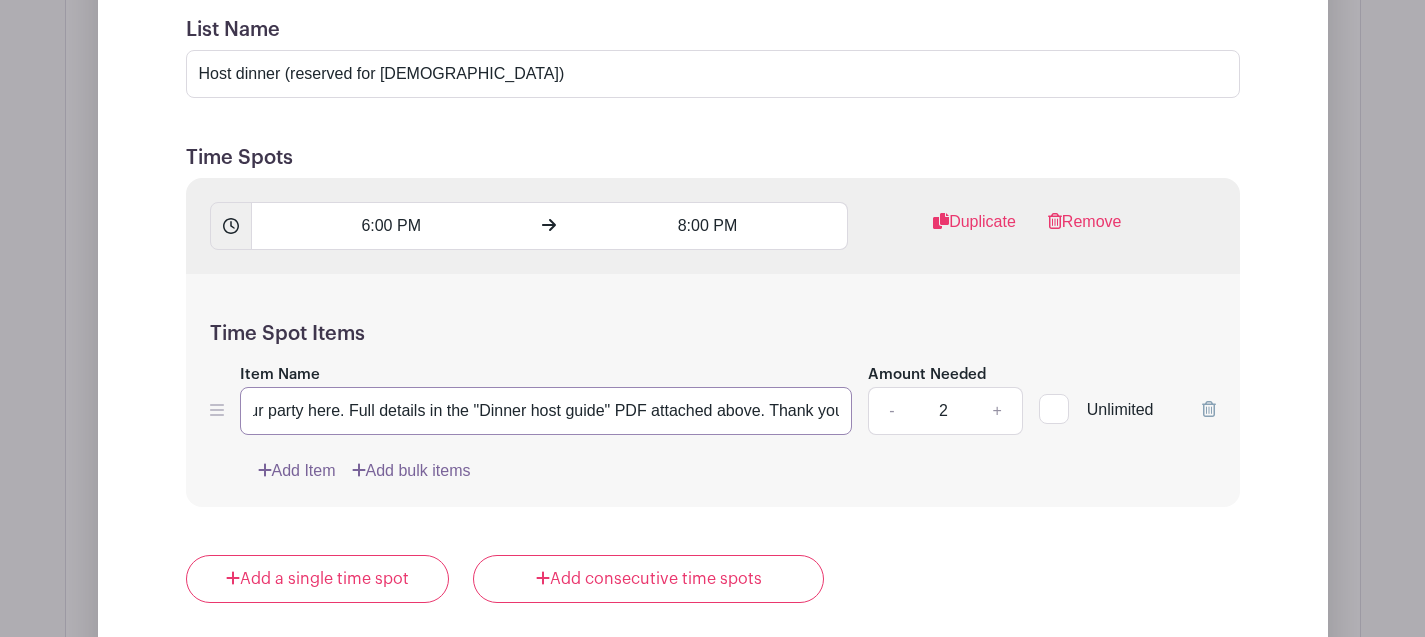 click on "Families welcome! If bringing your kid(s) / teen(s), please note how many with a comment when signing up. Enter only the number of adults (18+) in your party here. Full details in the "Dinner host guide" PDF attached above. Thank you!" at bounding box center [546, 411] 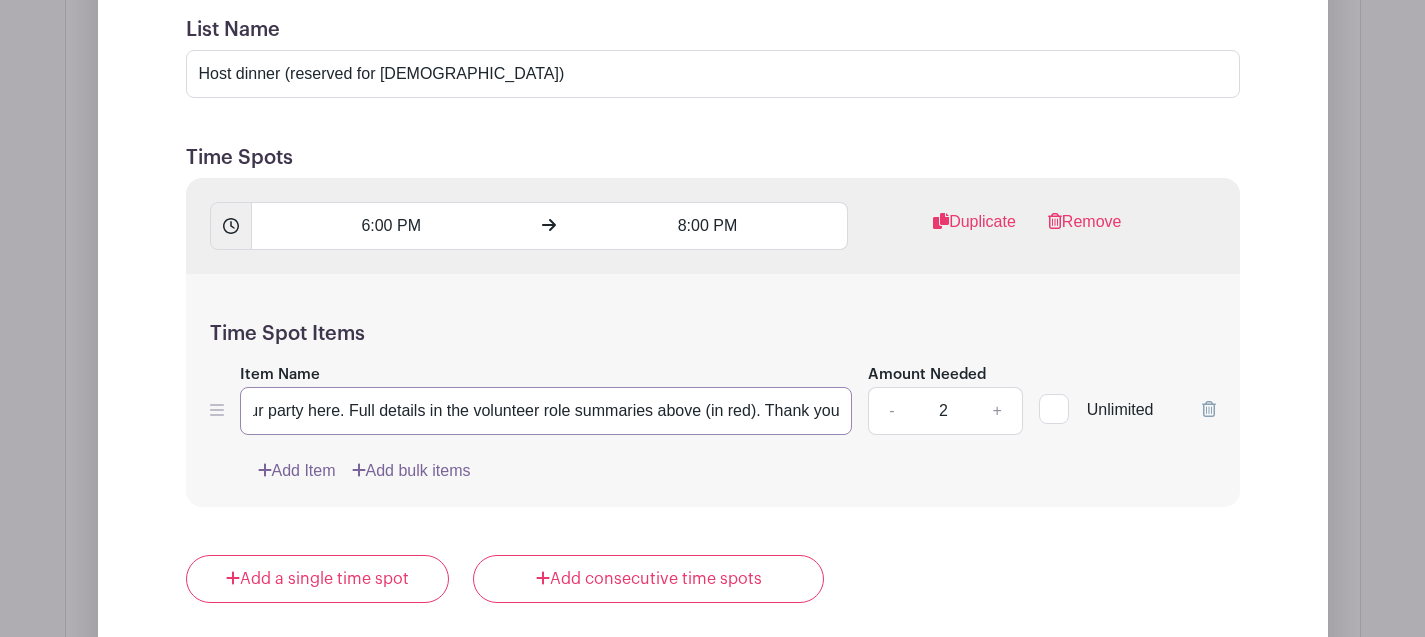 scroll, scrollTop: 0, scrollLeft: 1078, axis: horizontal 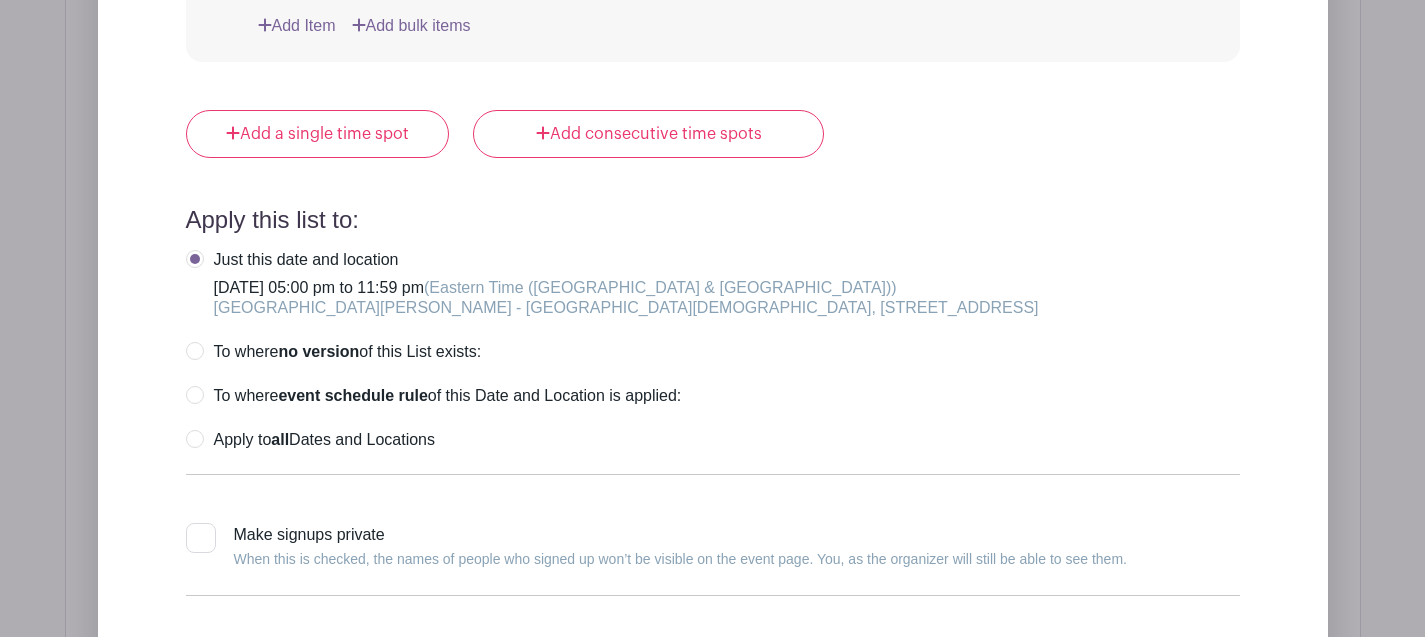 type on "Families welcome! If bringing your kid(s) / teen(s), please note how many with a comment when signing up. Enter only the number of adults (18+) in your party here. Full details in the volunteer role summaries above (in red). Thank you!" 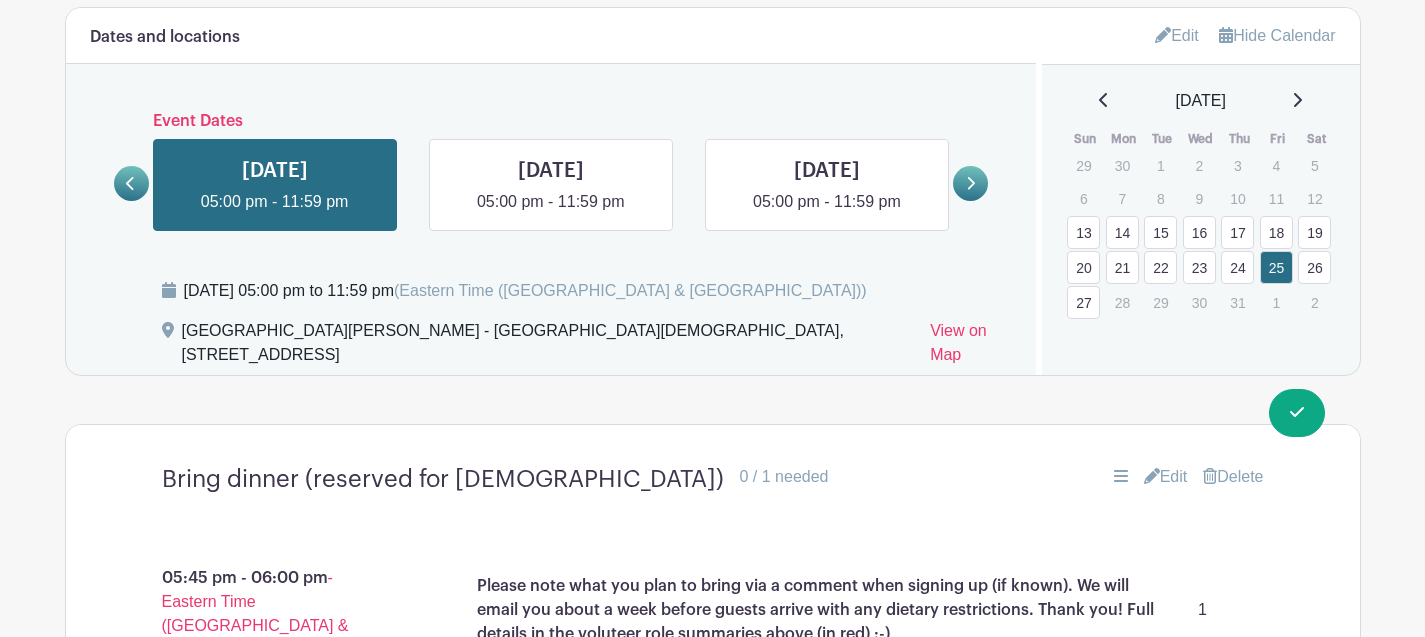 scroll, scrollTop: 1215, scrollLeft: 0, axis: vertical 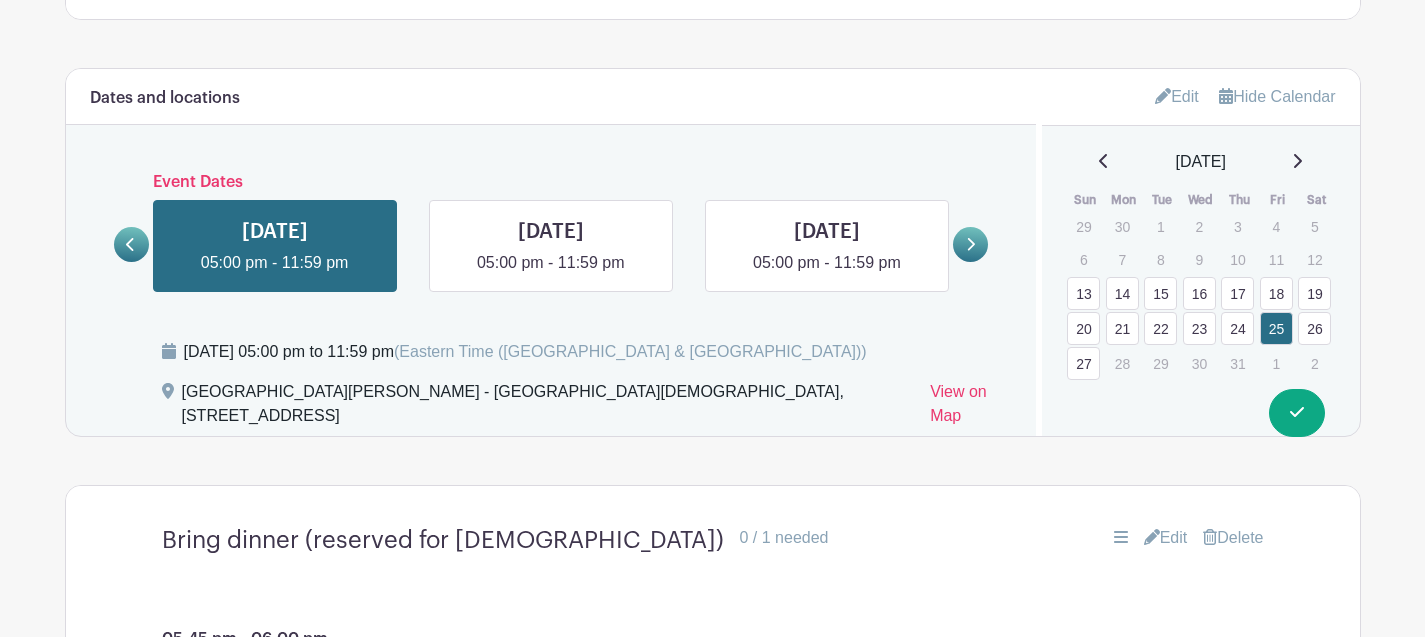 click on "26" at bounding box center (1314, 328) 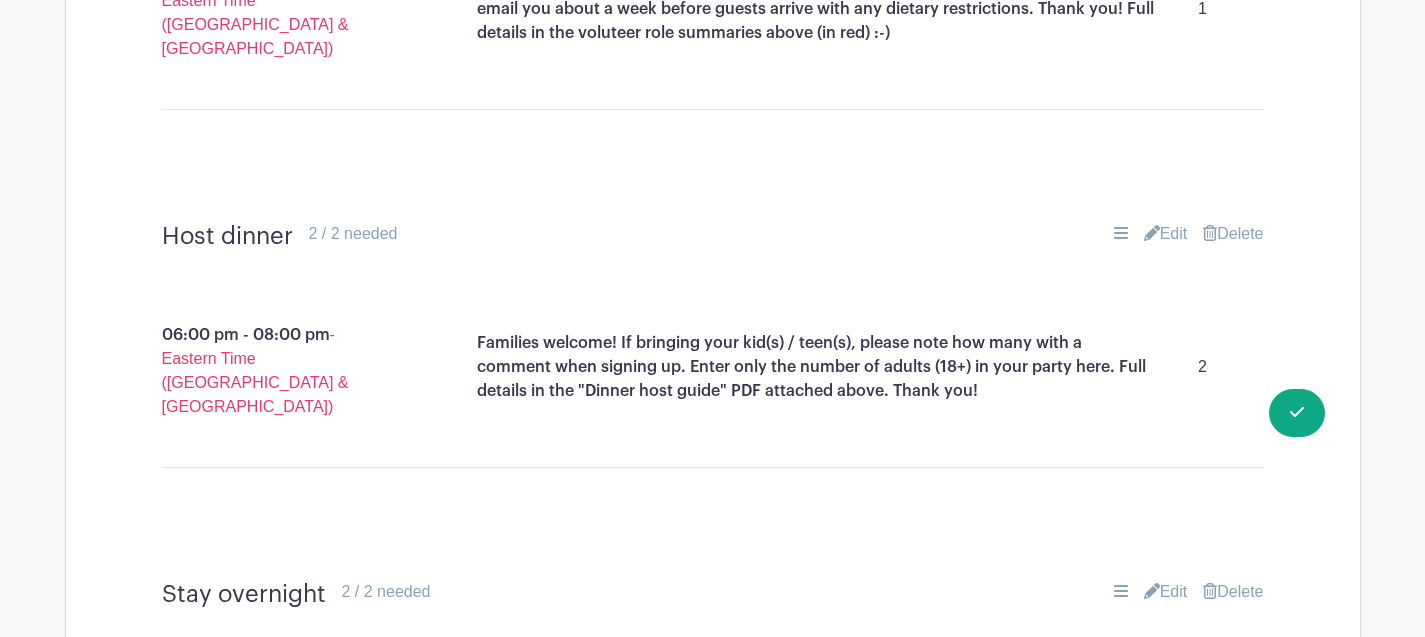 scroll, scrollTop: 1888, scrollLeft: 0, axis: vertical 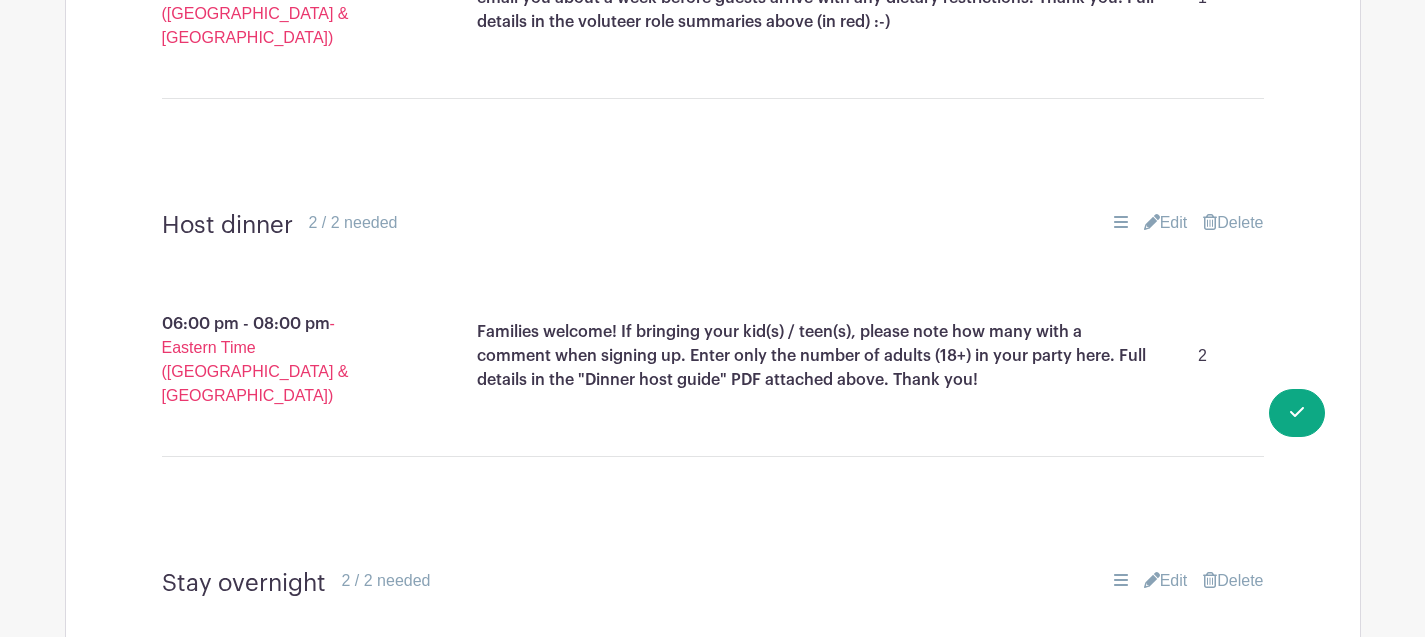 click on "Edit" at bounding box center (1166, 223) 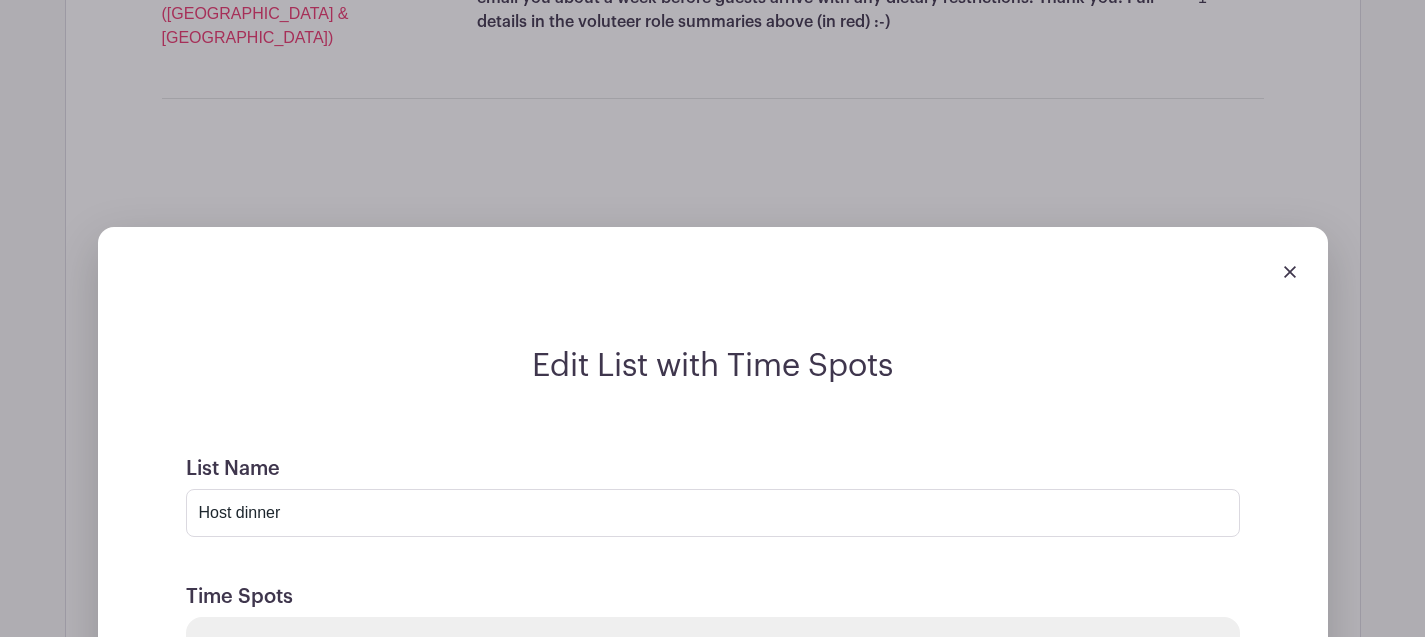 scroll, scrollTop: 0, scrollLeft: 1069, axis: horizontal 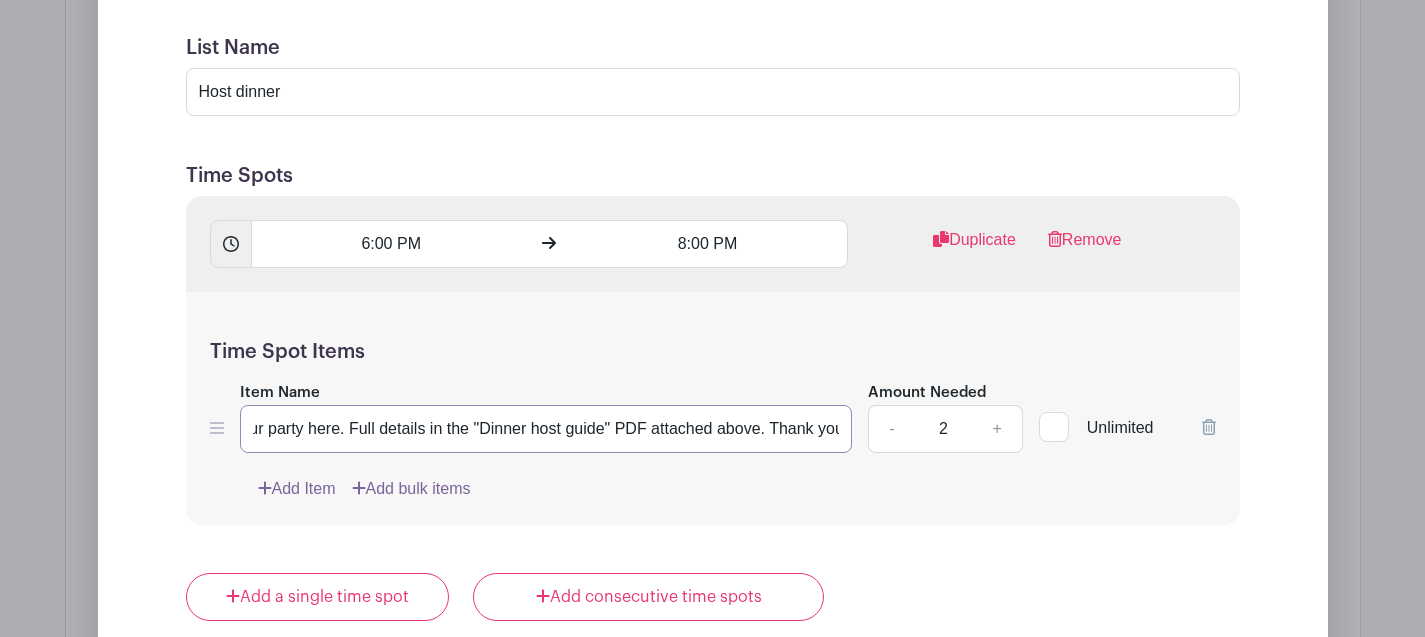 click on "Families welcome! If bringing your kid(s) / teen(s), please note how many with a comment when signing up. Enter only the number of adults (18+) in your party here. Full details in the "Dinner host guide" PDF attached above. Thank you!" at bounding box center (546, 429) 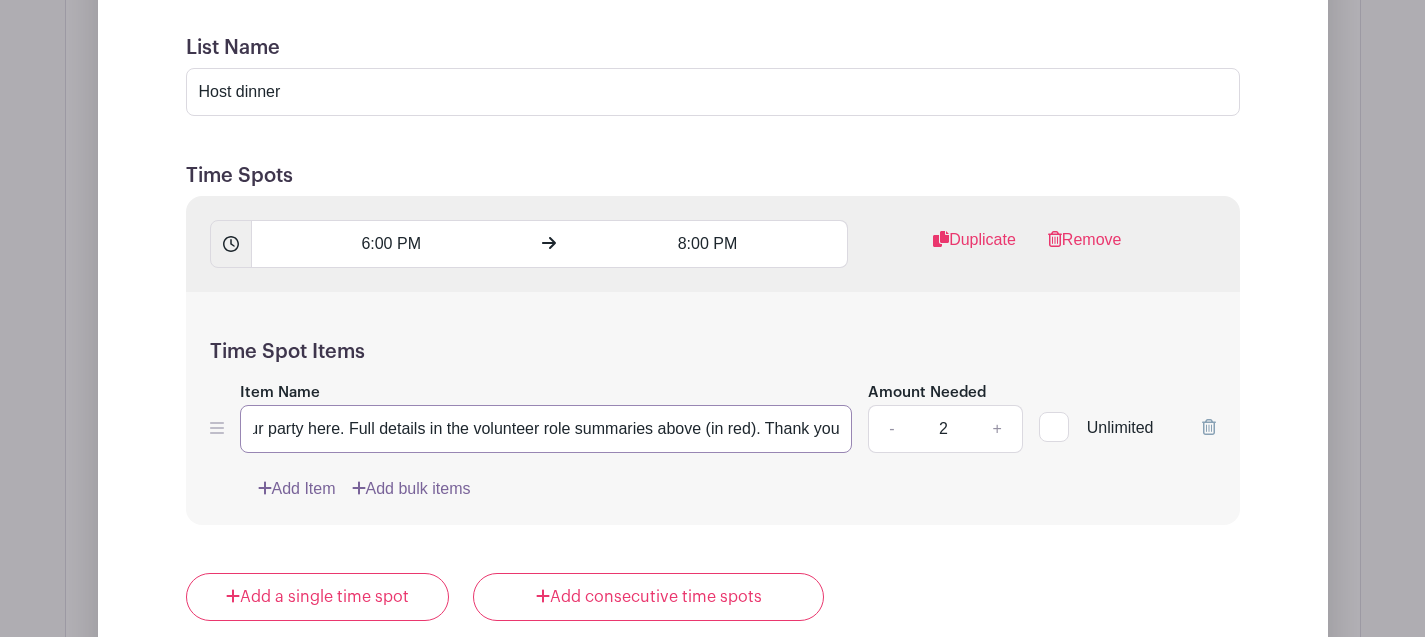 scroll, scrollTop: 0, scrollLeft: 1078, axis: horizontal 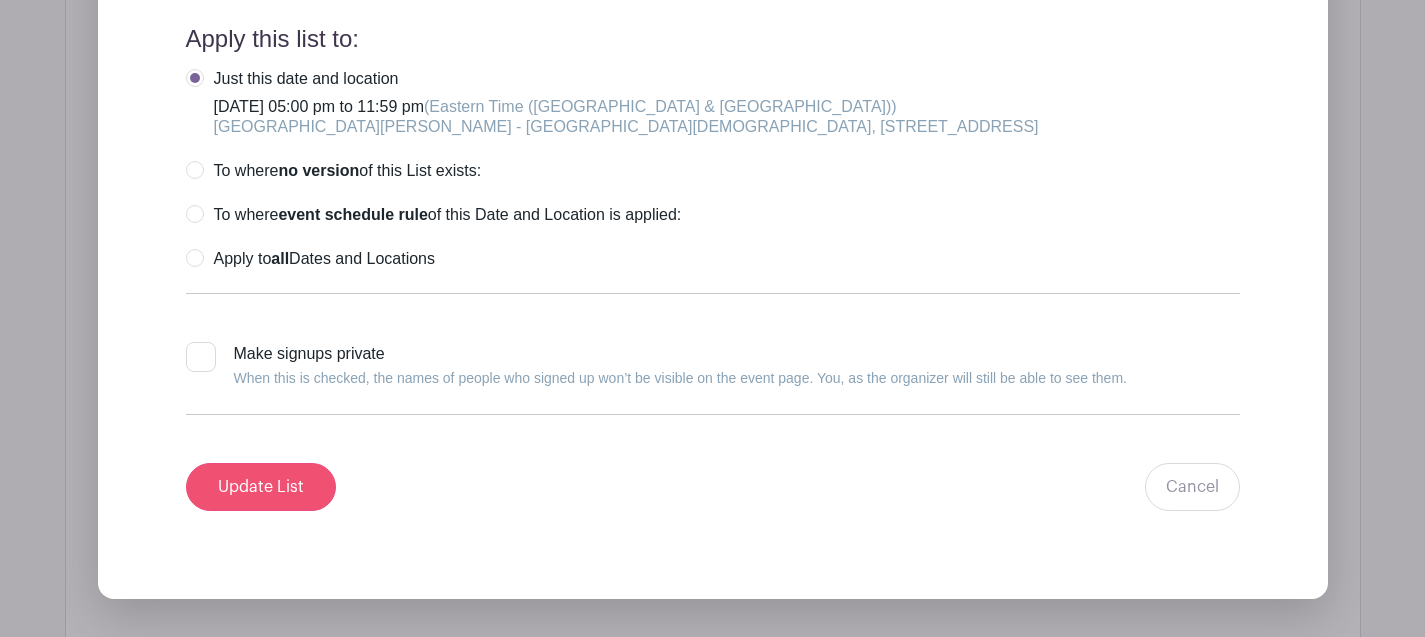type on "Families welcome! If bringing your kid(s) / teen(s), please note how many with a comment when signing up. Enter only the number of adults (18+) in your party here. Full details in the volunteer role summaries above (in red). Thank you!" 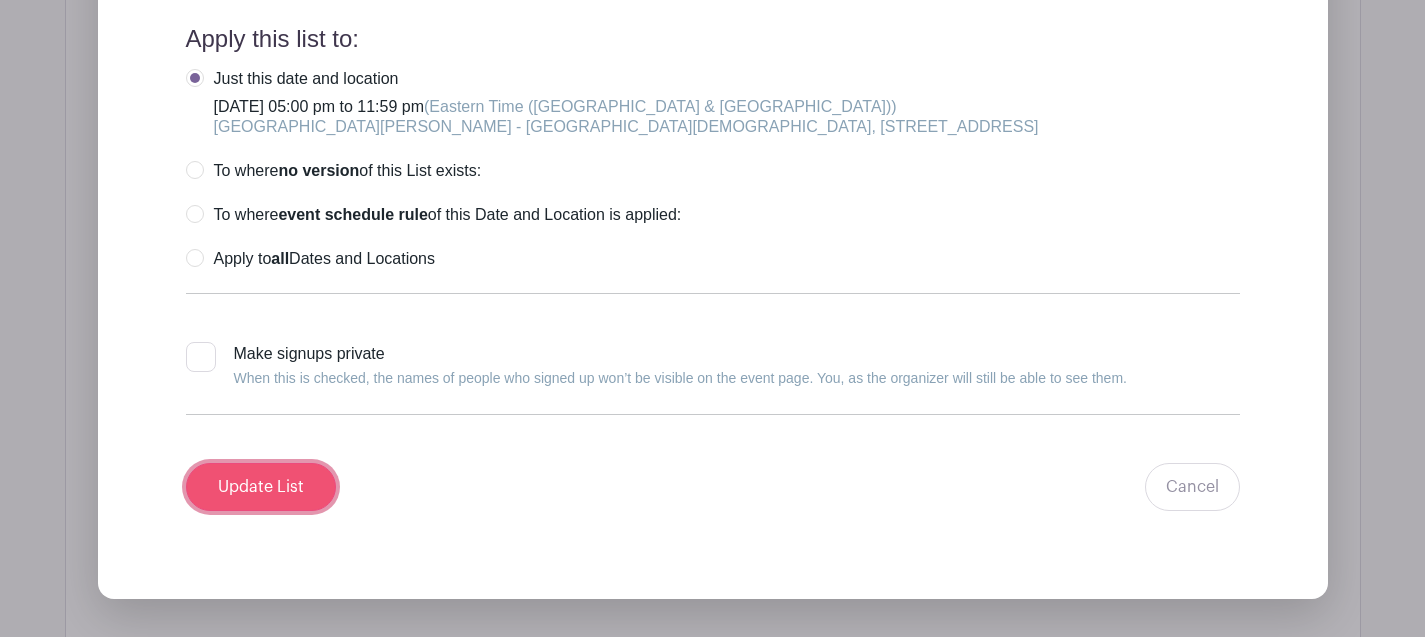 click on "Update List" at bounding box center (261, 487) 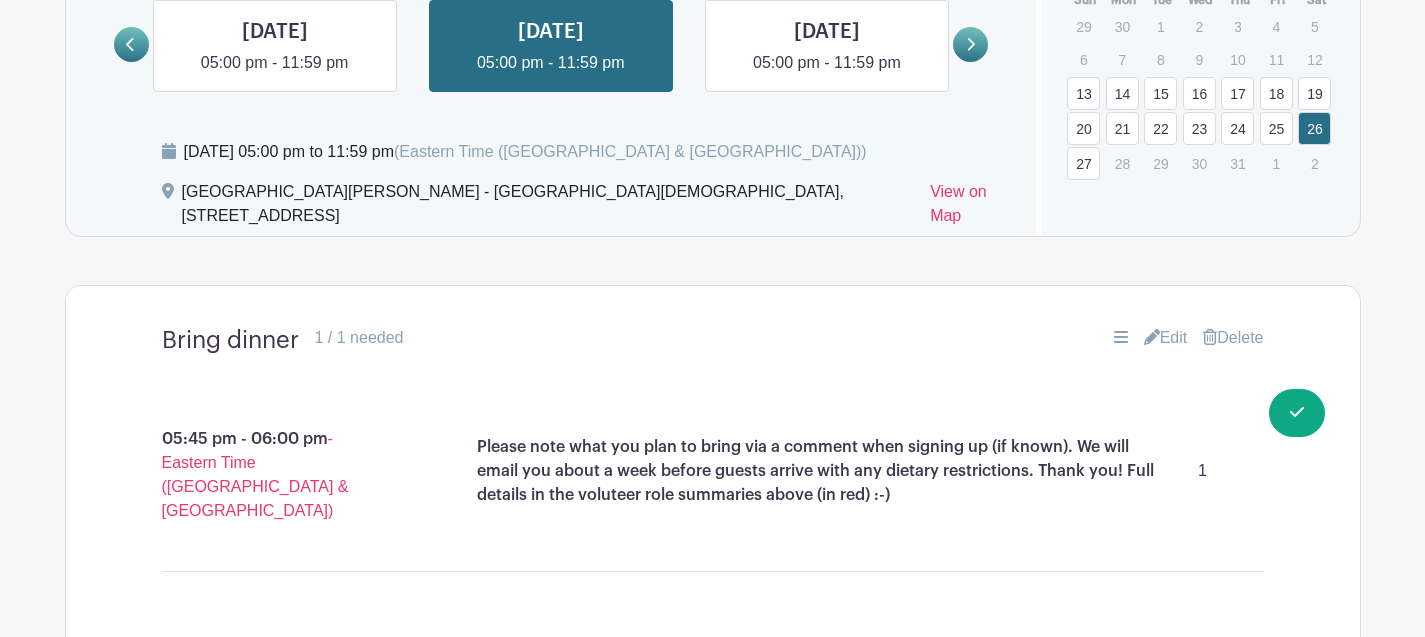 scroll, scrollTop: 1251, scrollLeft: 0, axis: vertical 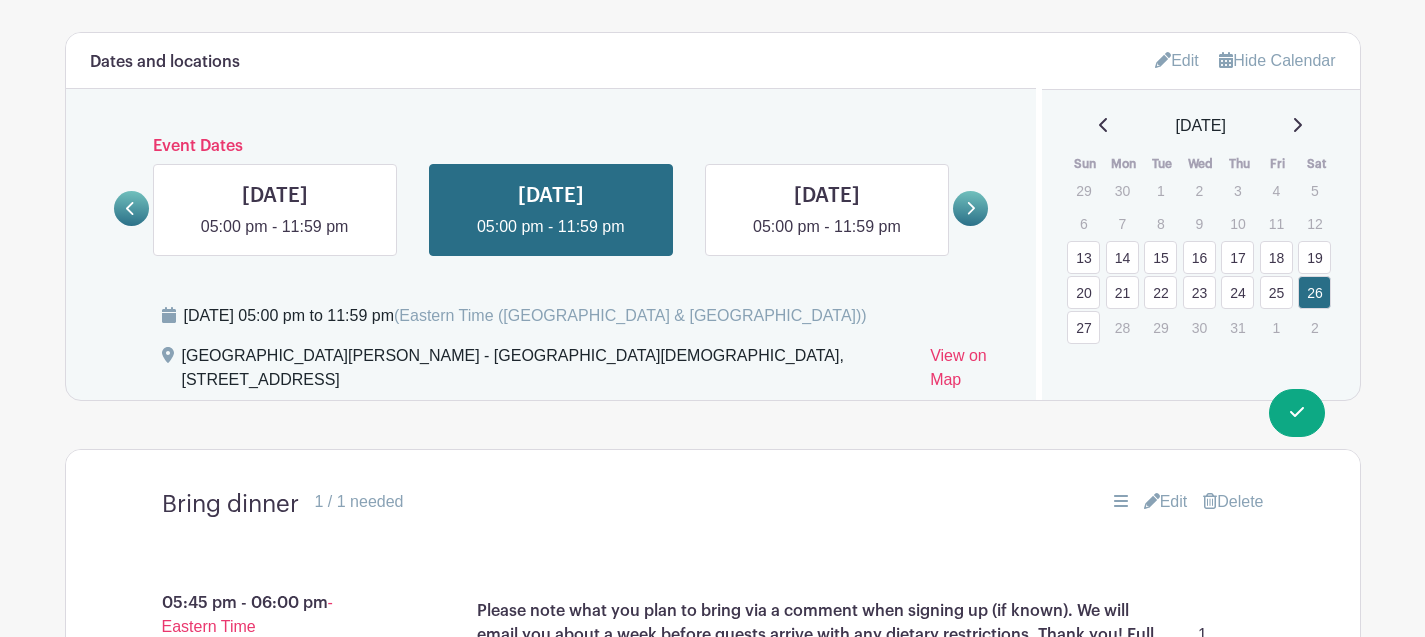 click on "27" at bounding box center [1083, 327] 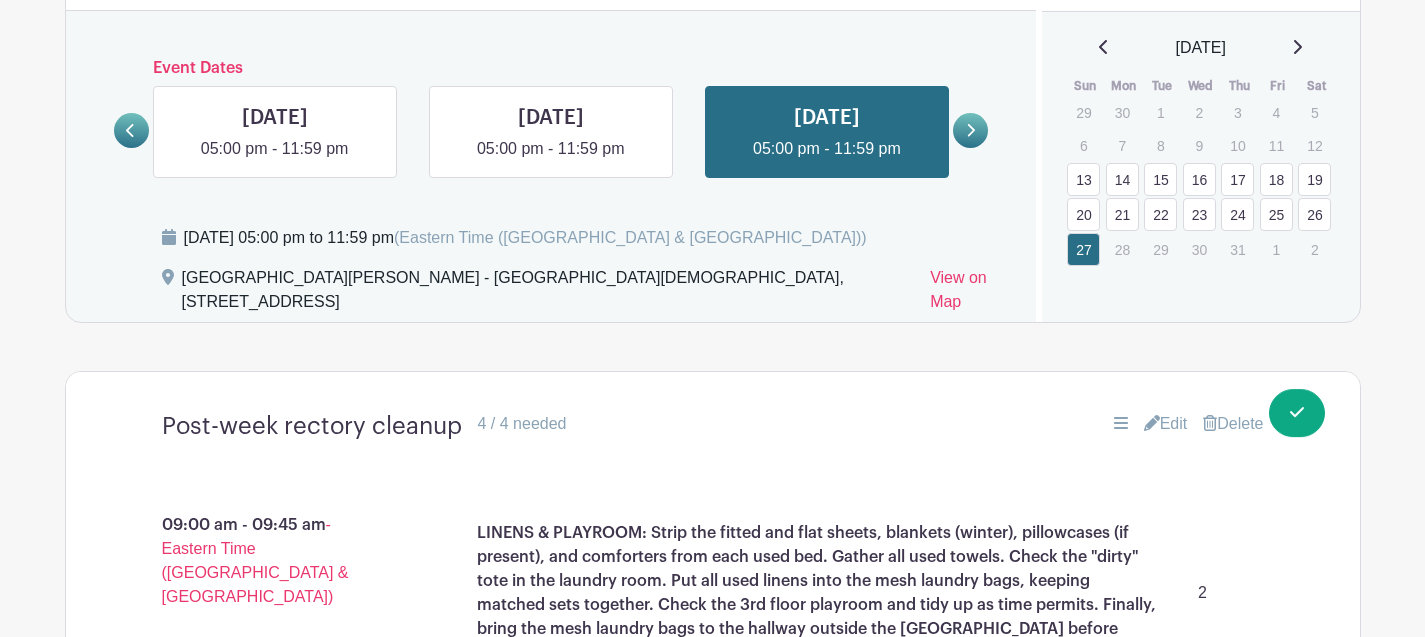 scroll, scrollTop: 1272, scrollLeft: 0, axis: vertical 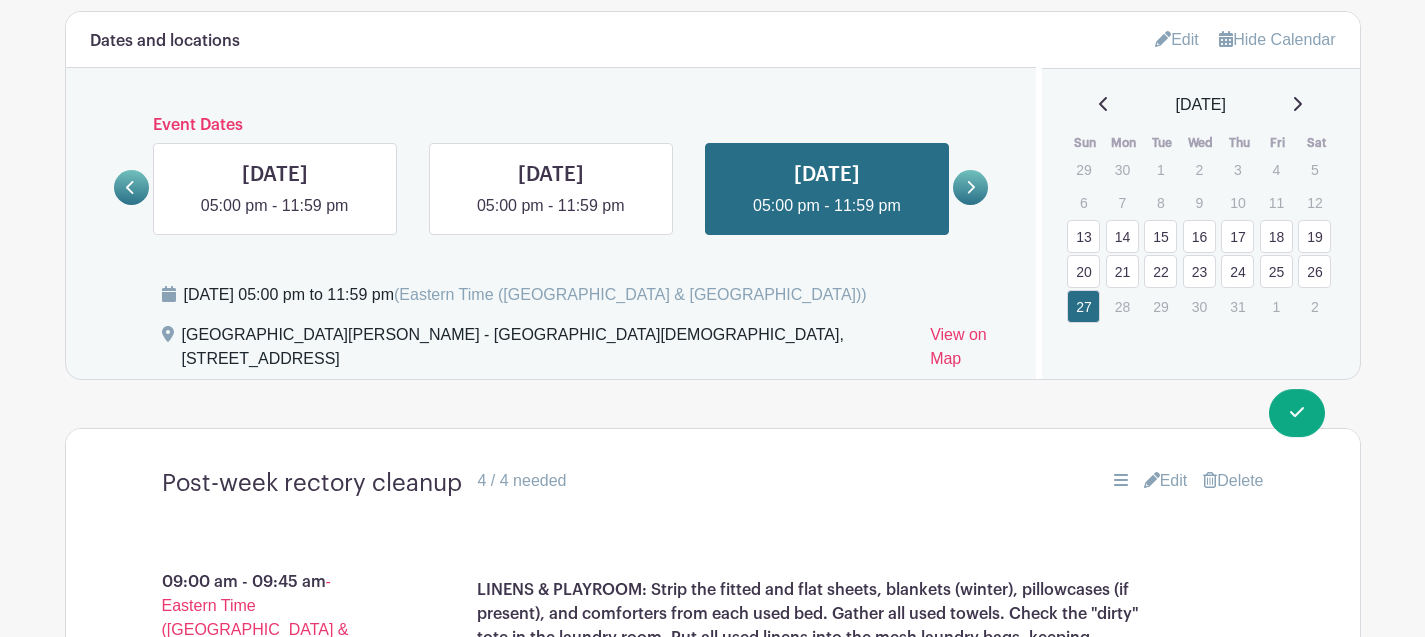click on "13" at bounding box center [1083, 236] 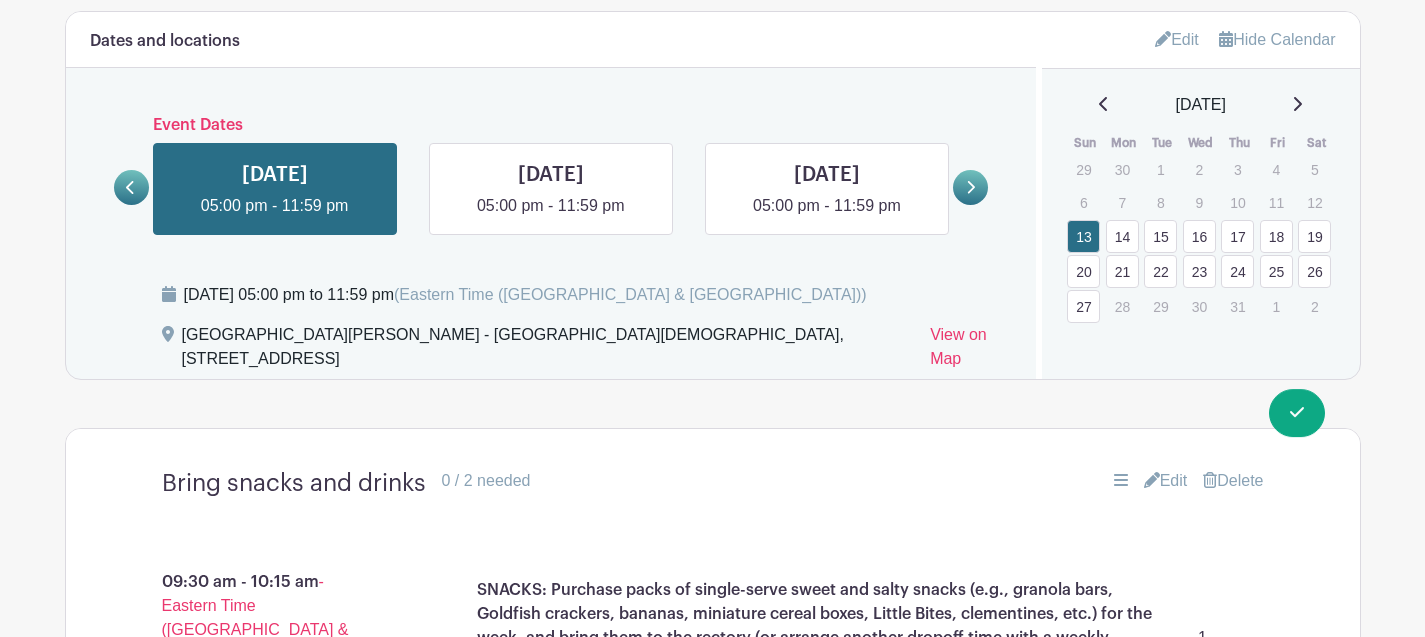 click on "20" at bounding box center [1083, 271] 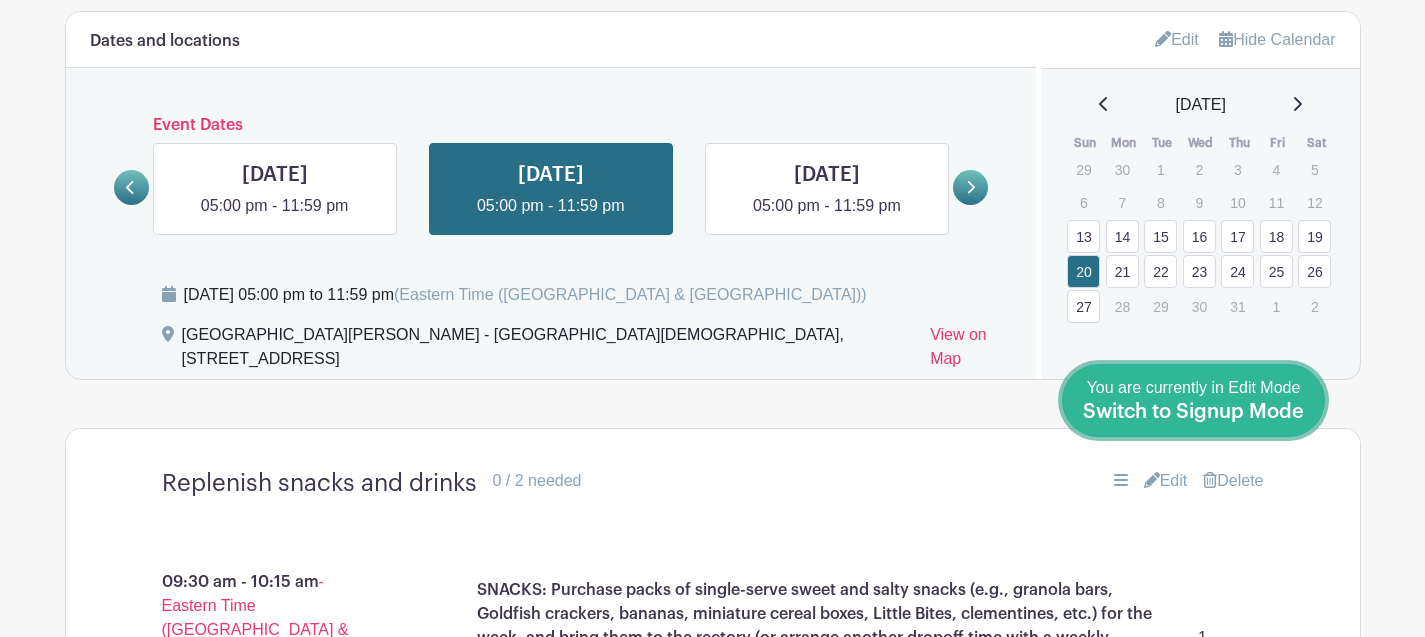 click on "Switch to Signup Mode" at bounding box center (1193, 412) 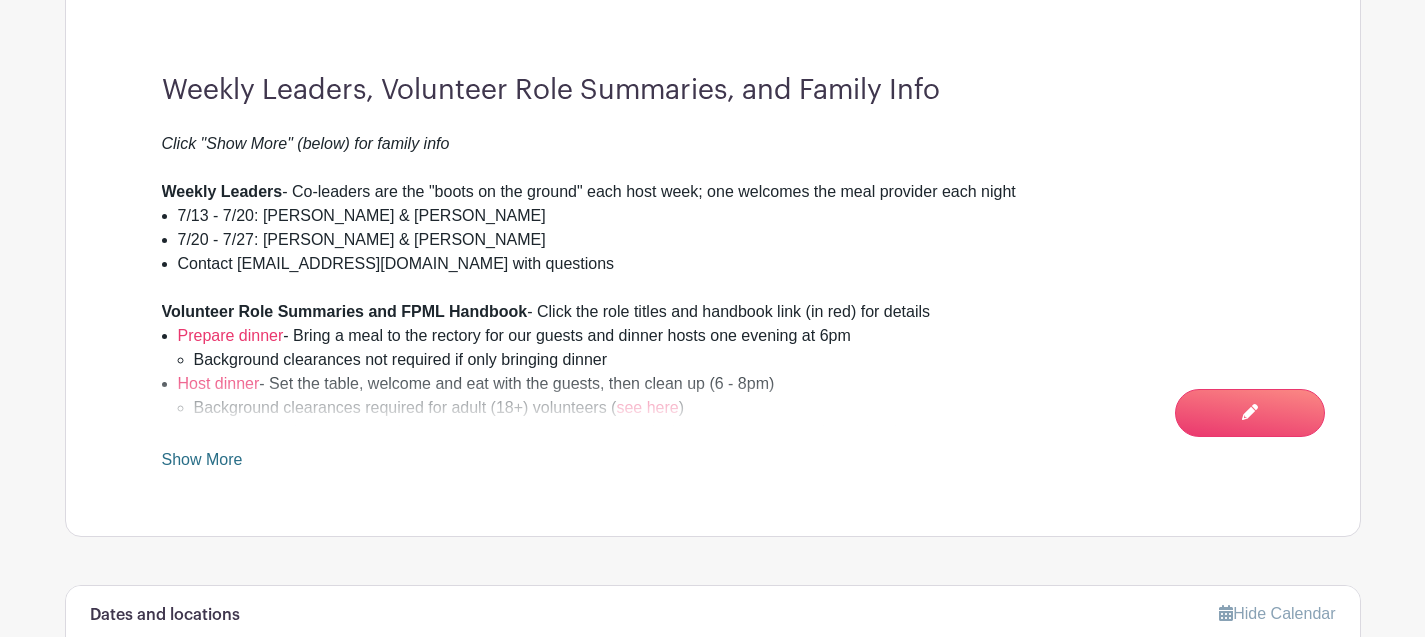 scroll, scrollTop: 661, scrollLeft: 0, axis: vertical 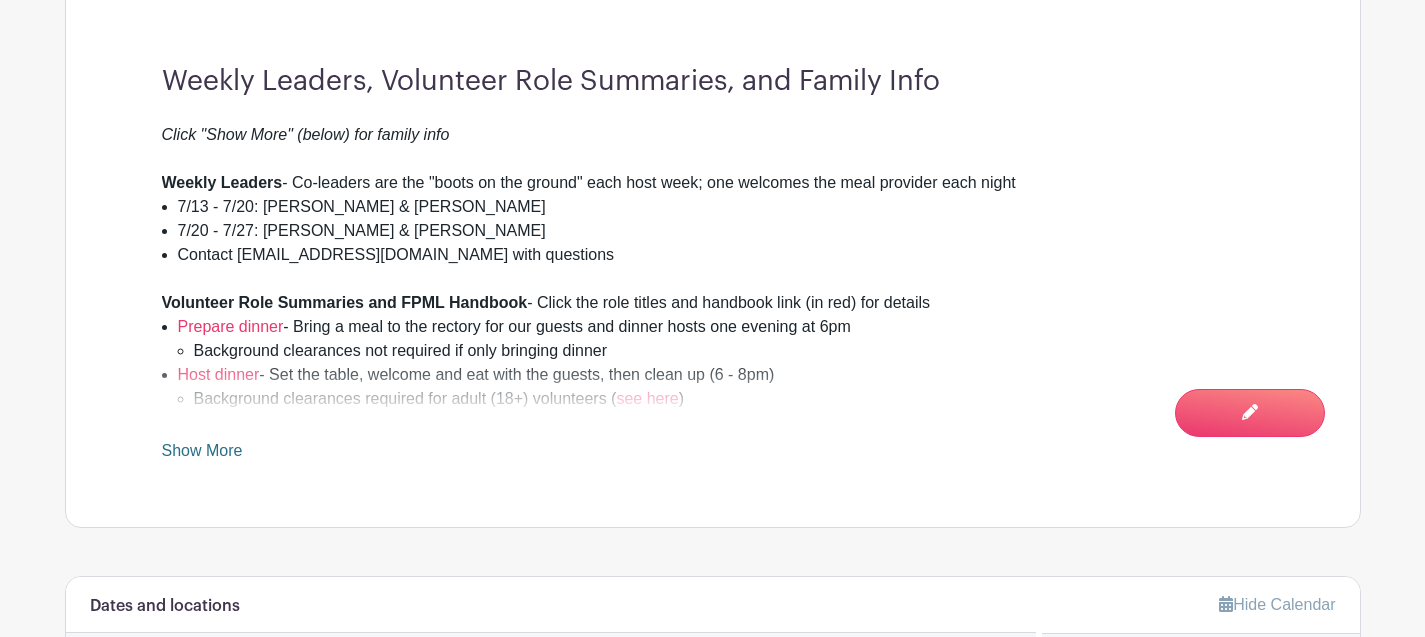click on "Show More" at bounding box center [202, 454] 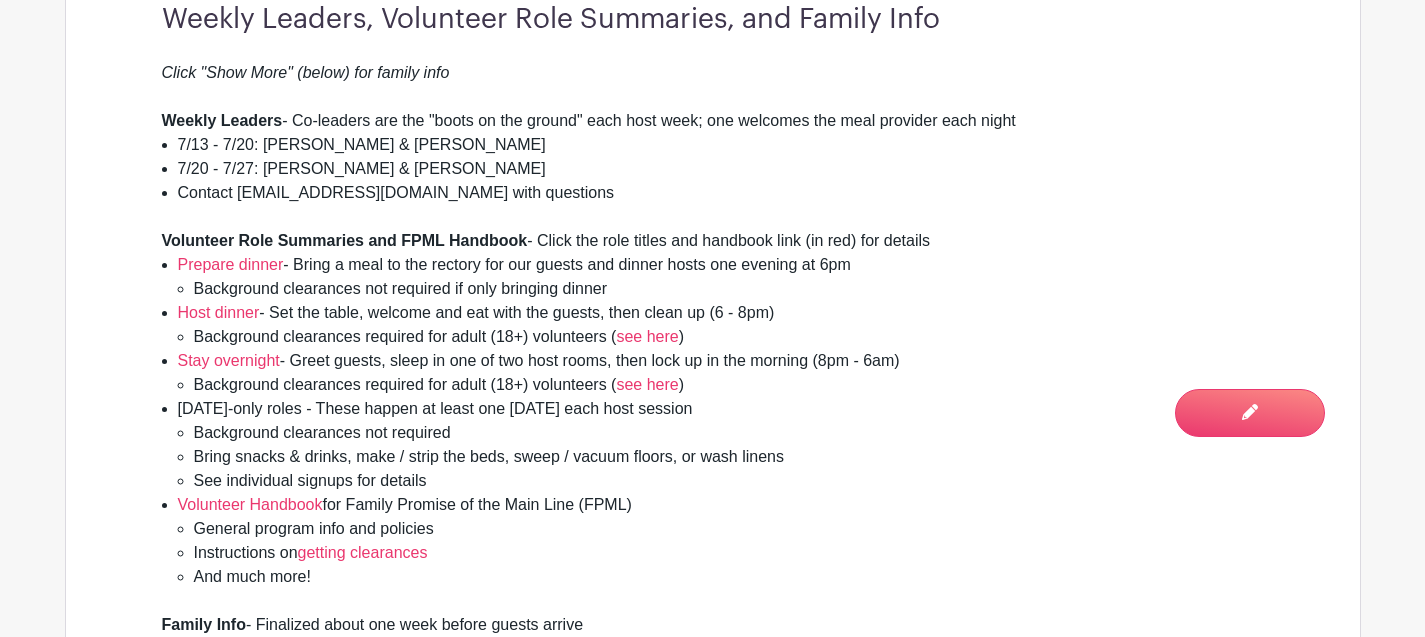 scroll, scrollTop: 403, scrollLeft: 0, axis: vertical 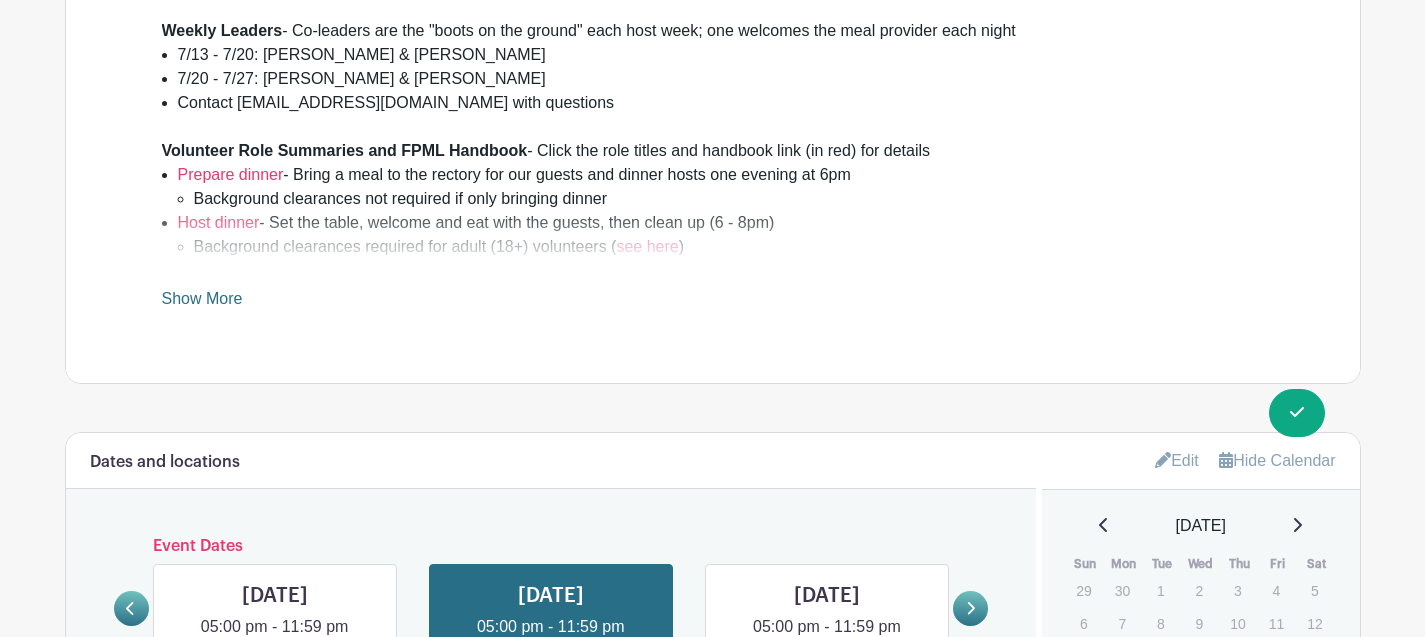 click on "Show More" at bounding box center (202, 302) 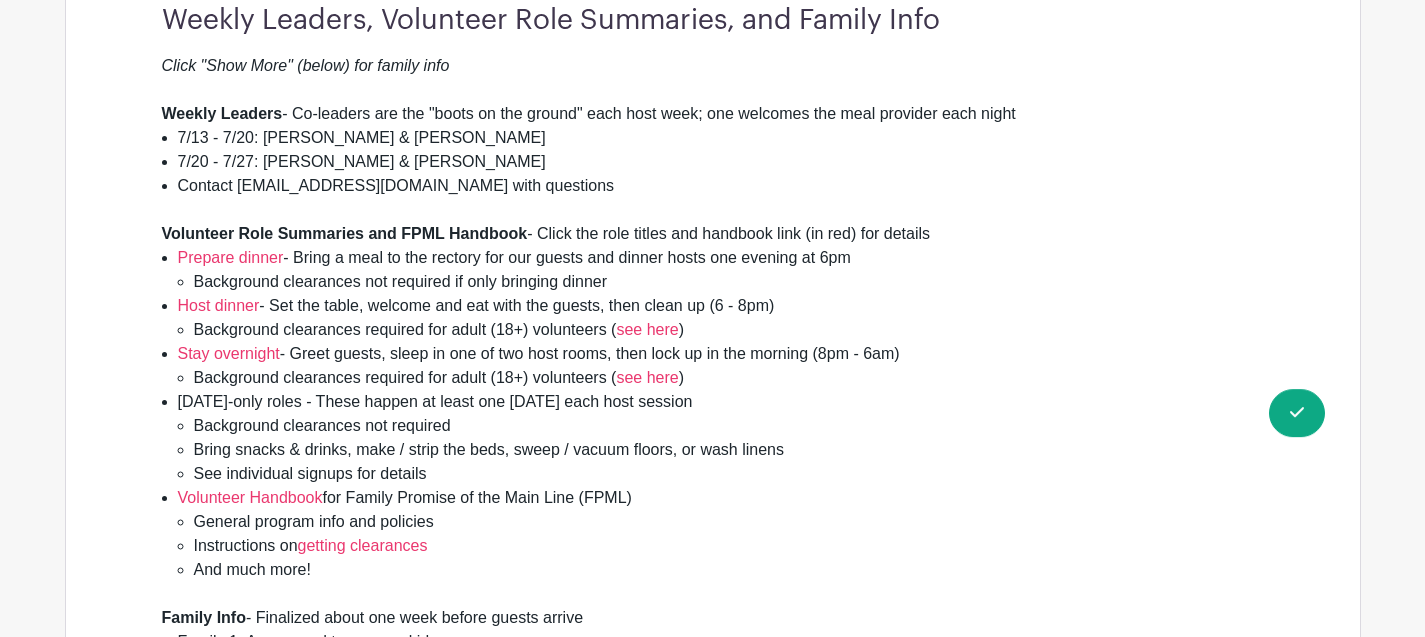 scroll, scrollTop: 0, scrollLeft: 0, axis: both 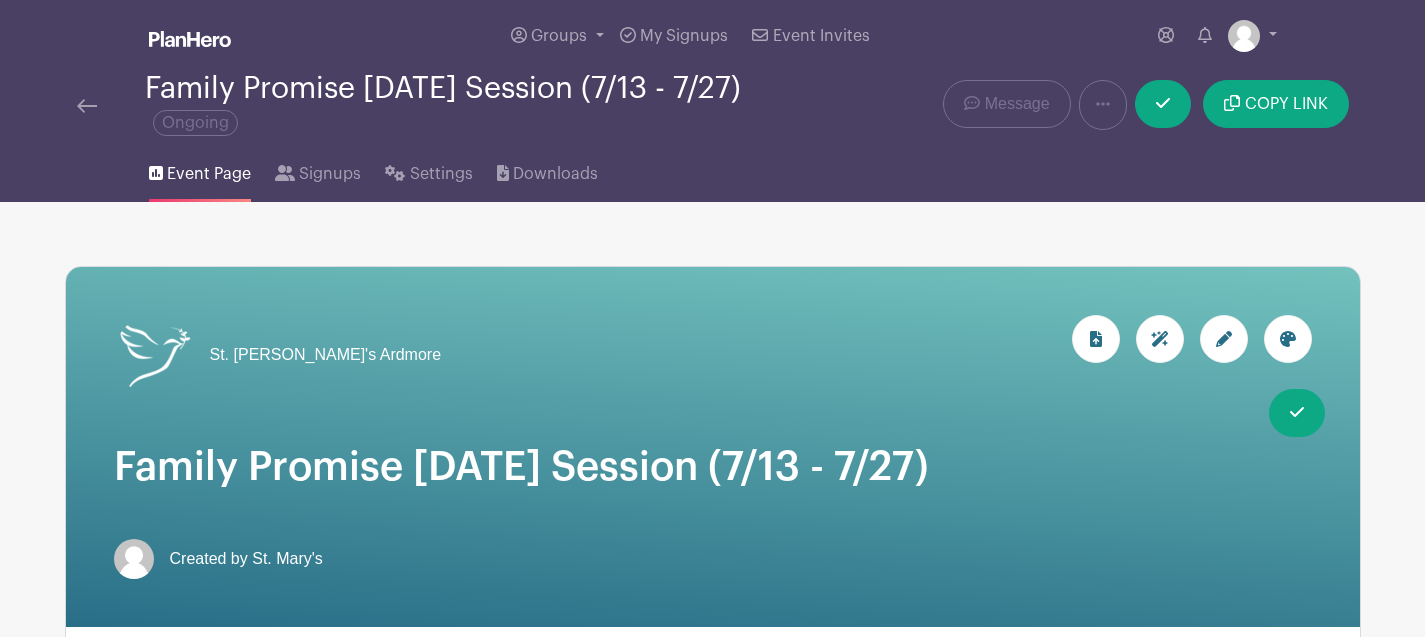 click at bounding box center (87, 106) 